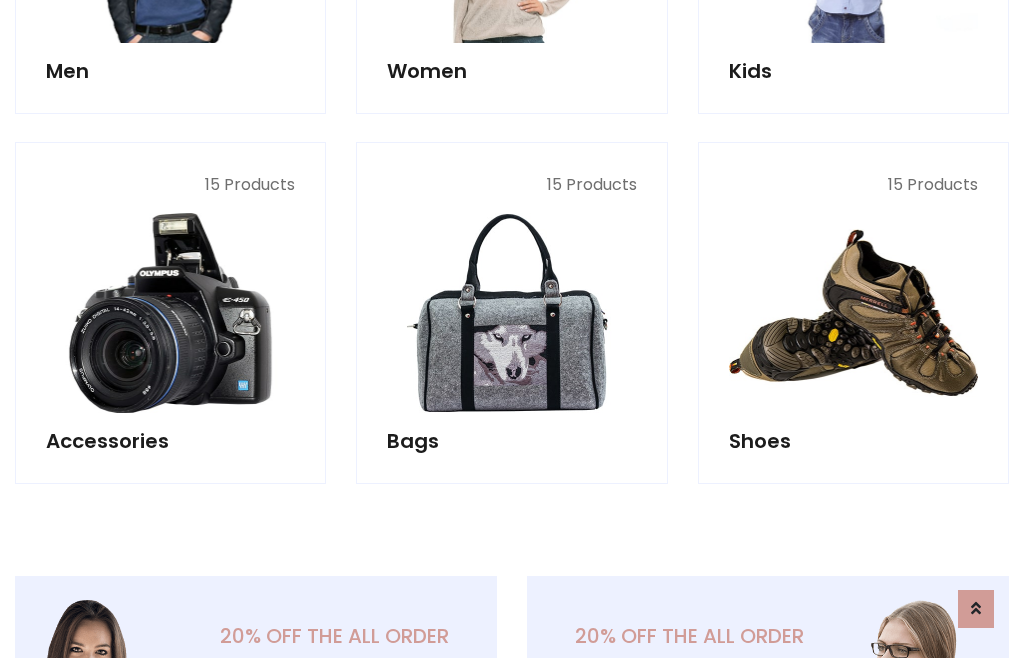 scroll, scrollTop: 853, scrollLeft: 0, axis: vertical 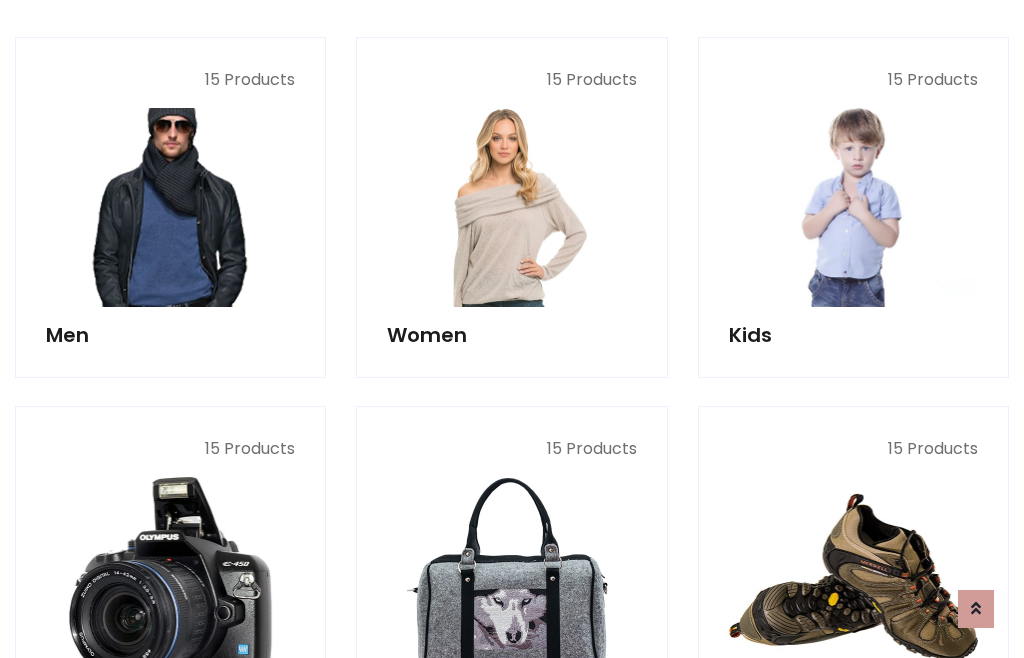 click at bounding box center [170, 207] 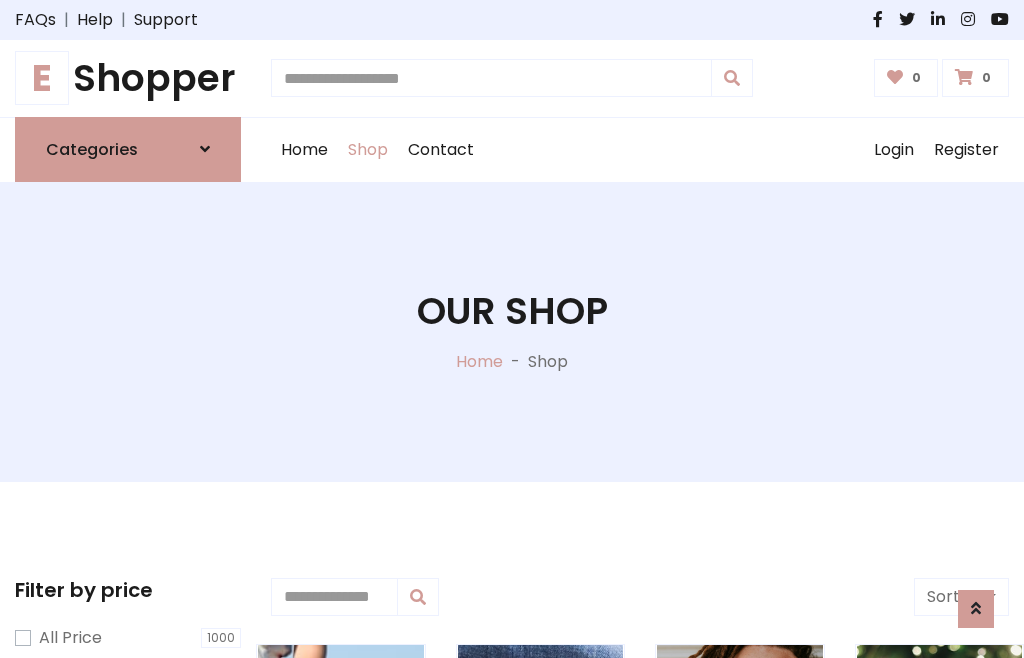 scroll, scrollTop: 807, scrollLeft: 0, axis: vertical 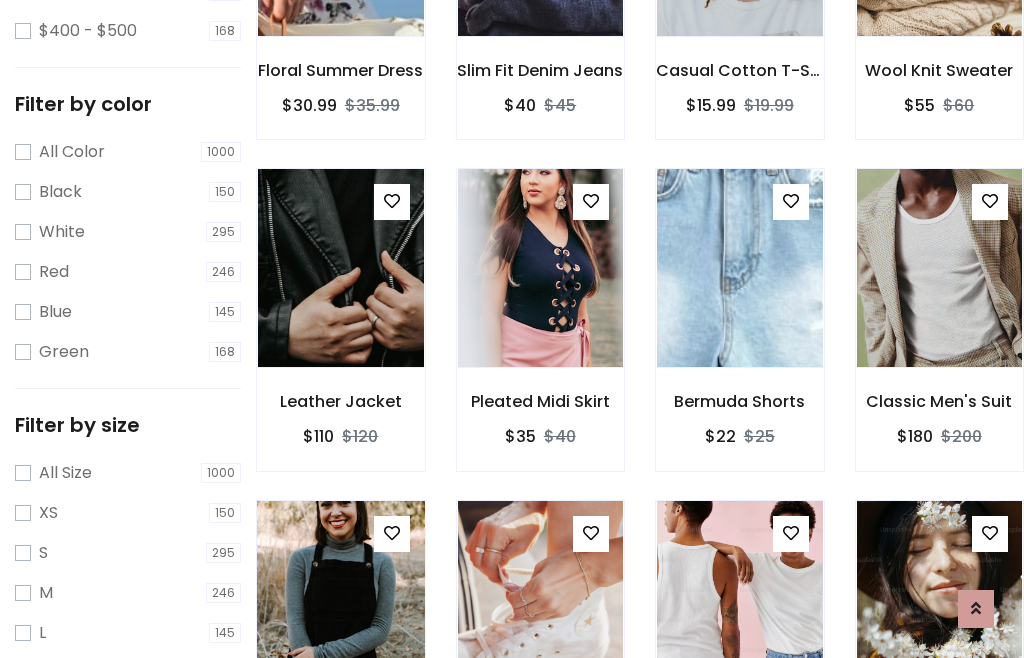 click at bounding box center (340, 600) 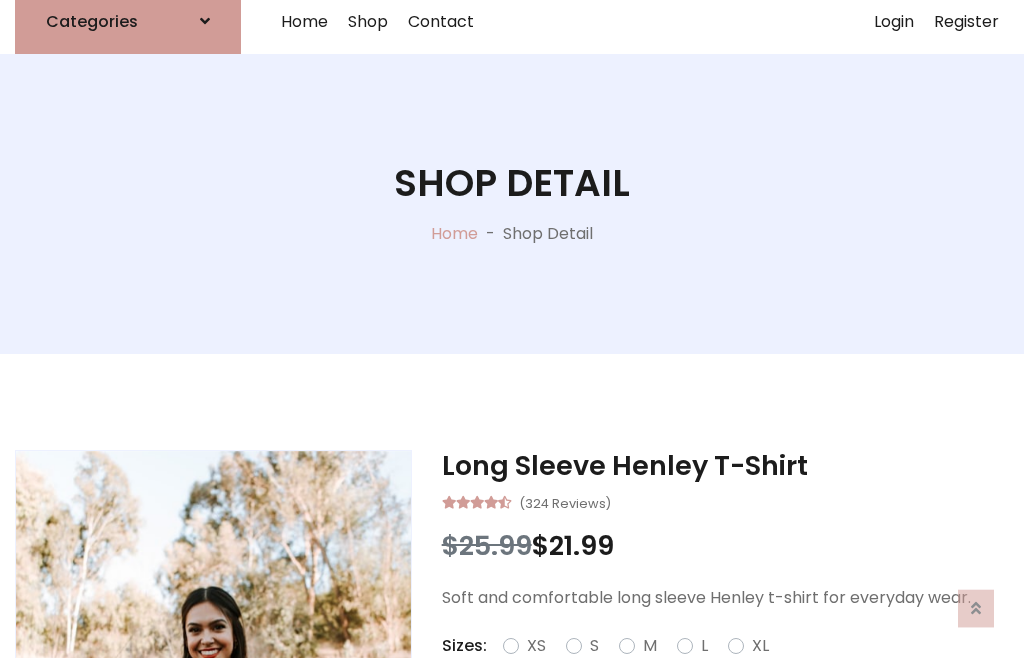 scroll, scrollTop: 128, scrollLeft: 0, axis: vertical 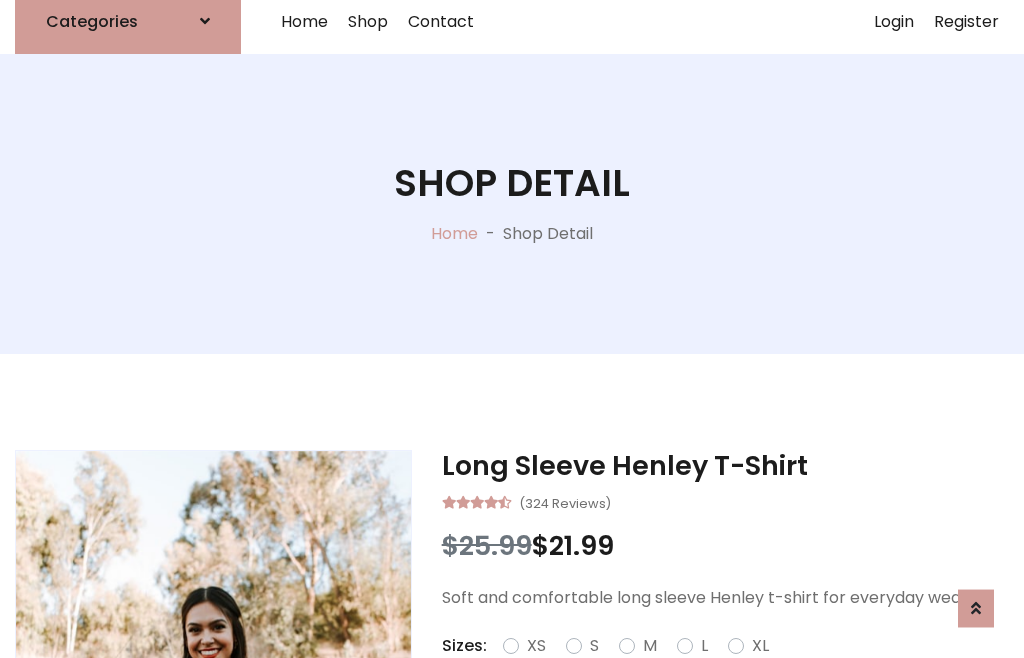 click on "Red" at bounding box center [732, 670] 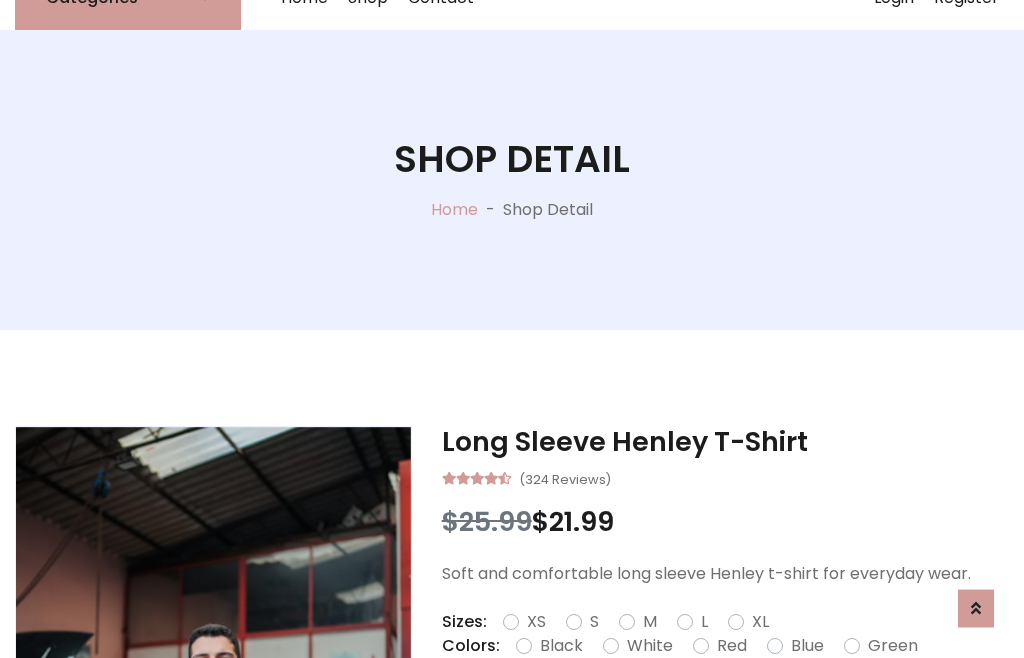 click on "Add To Cart" at bounding box center [663, 709] 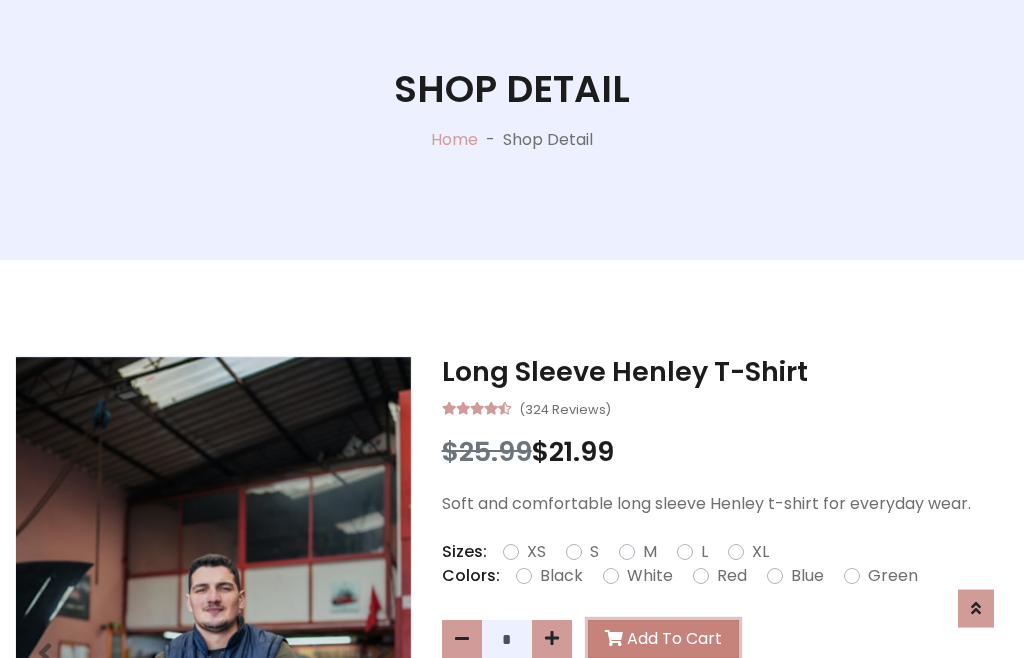 scroll, scrollTop: 0, scrollLeft: 0, axis: both 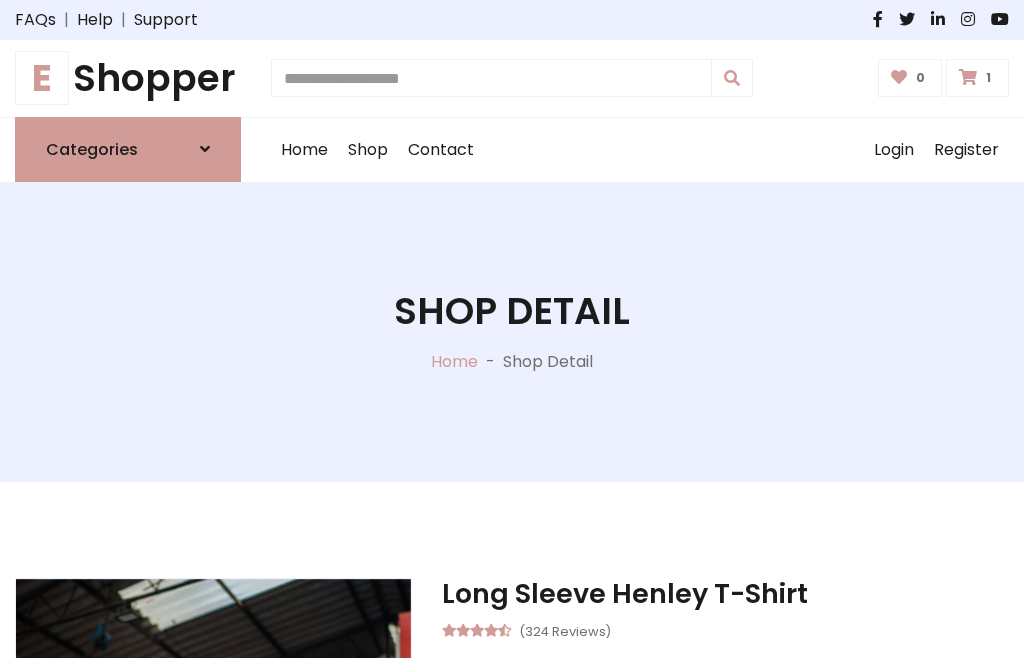 click at bounding box center (968, 77) 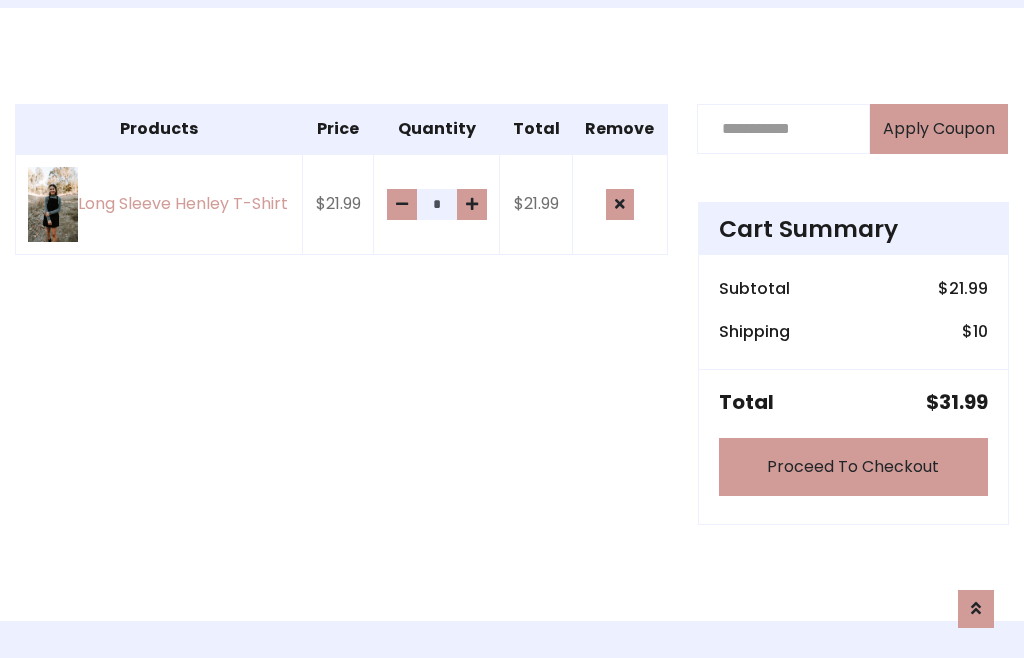 scroll, scrollTop: 474, scrollLeft: 0, axis: vertical 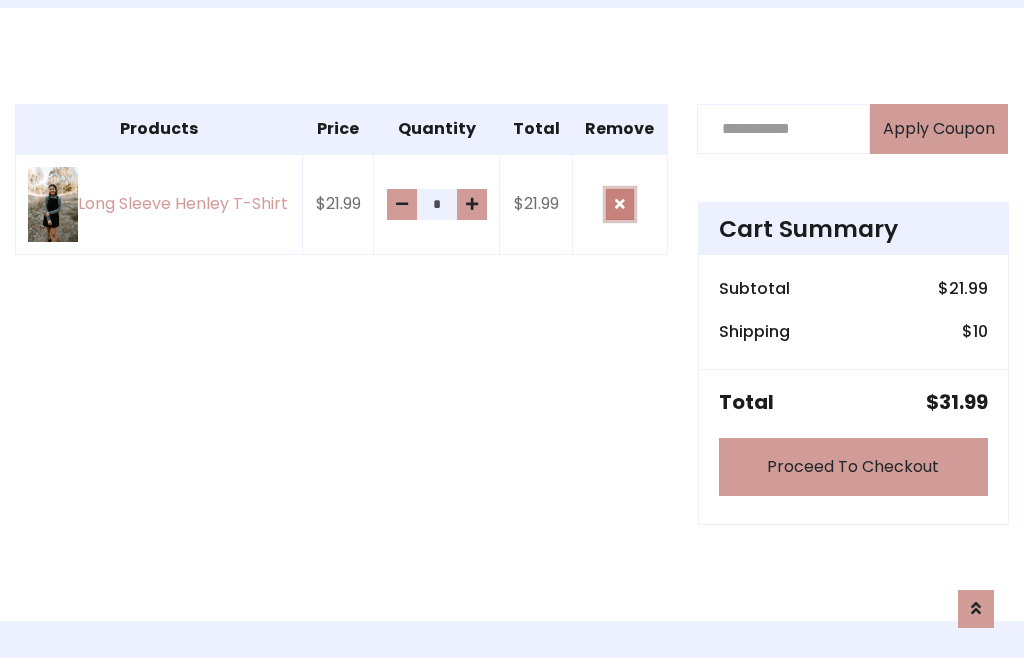 click at bounding box center (620, 204) 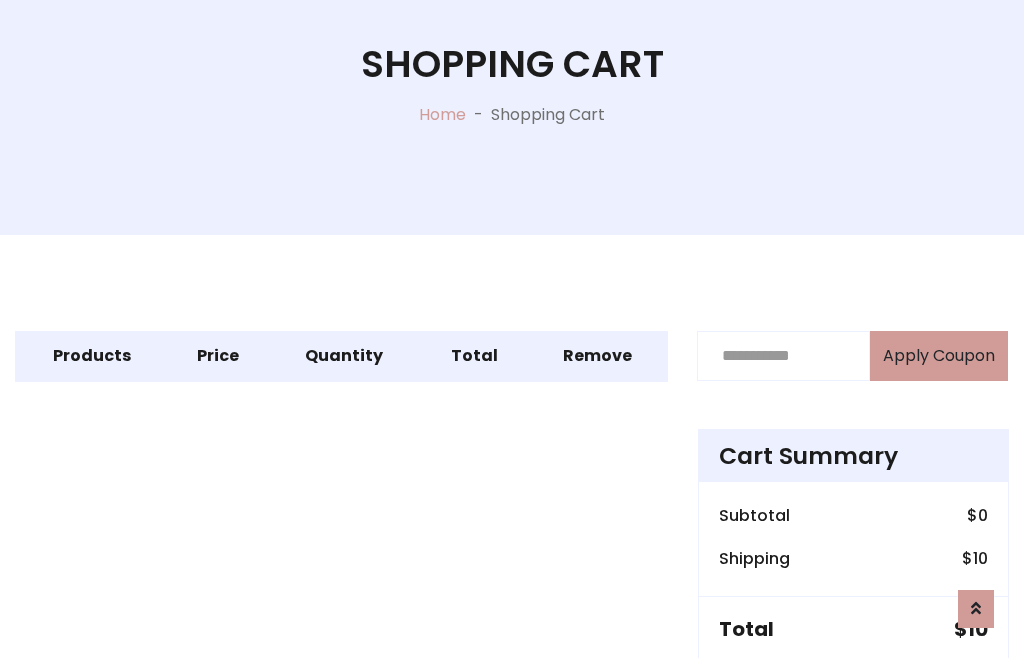 click on "Proceed To Checkout" at bounding box center (853, 694) 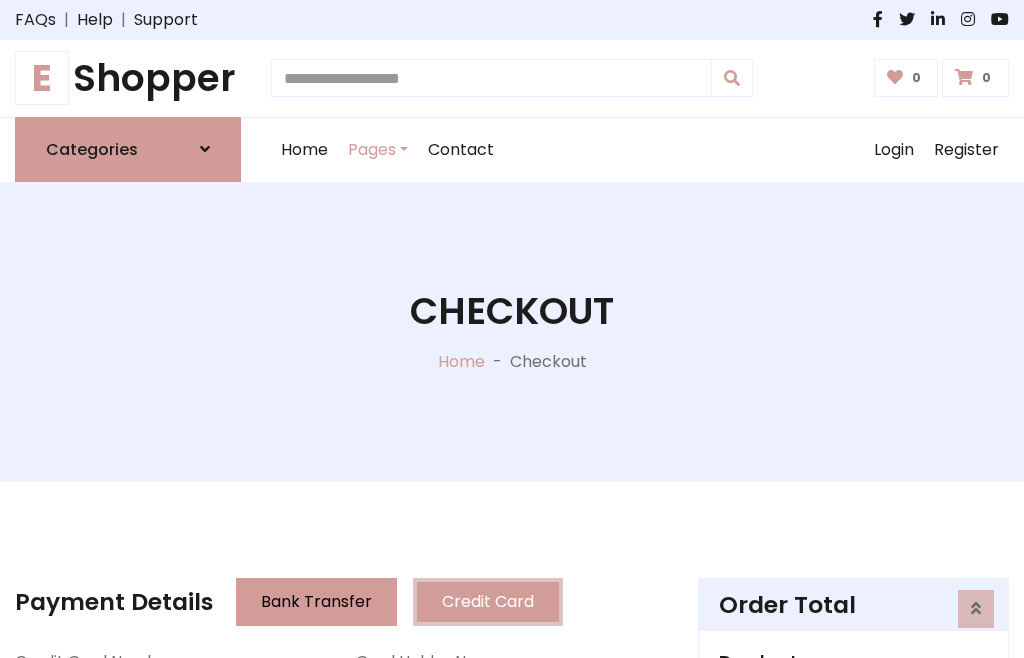 scroll, scrollTop: 137, scrollLeft: 0, axis: vertical 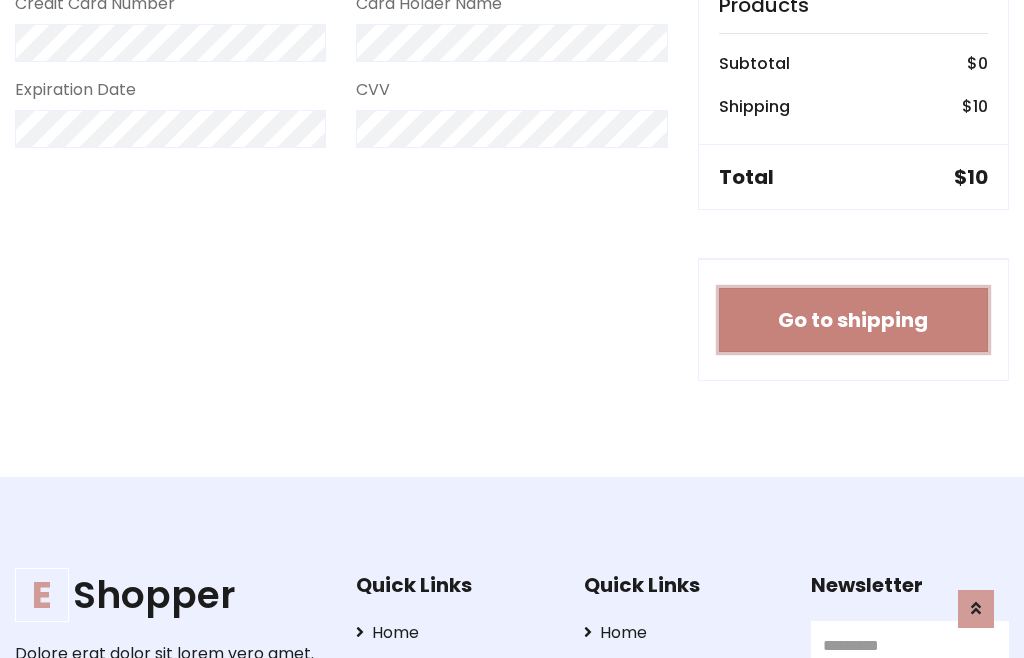click on "Go to shipping" at bounding box center [853, 320] 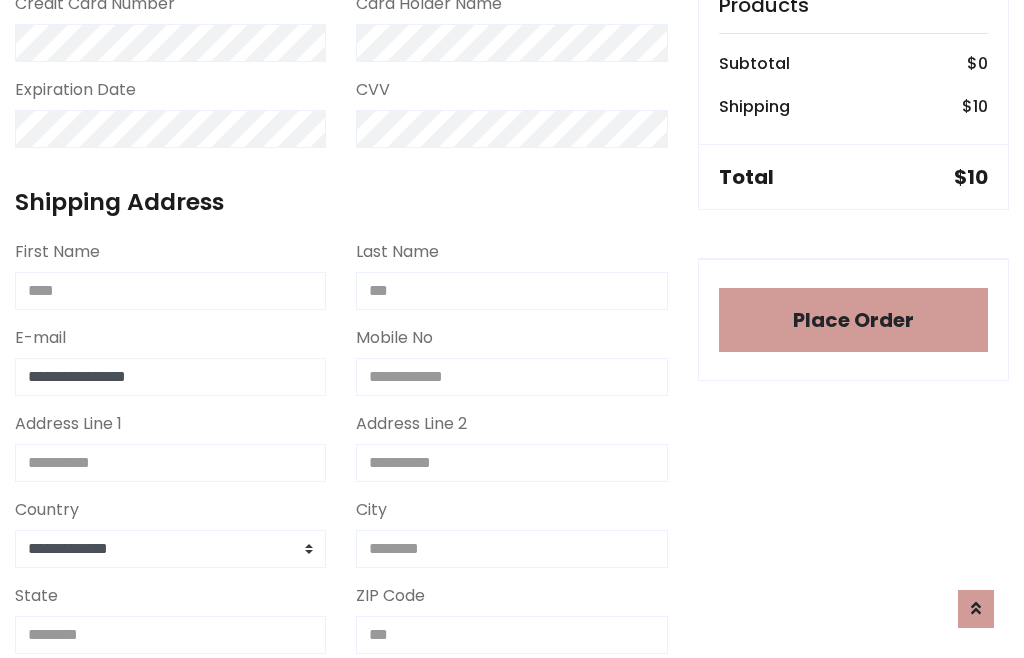 type on "**********" 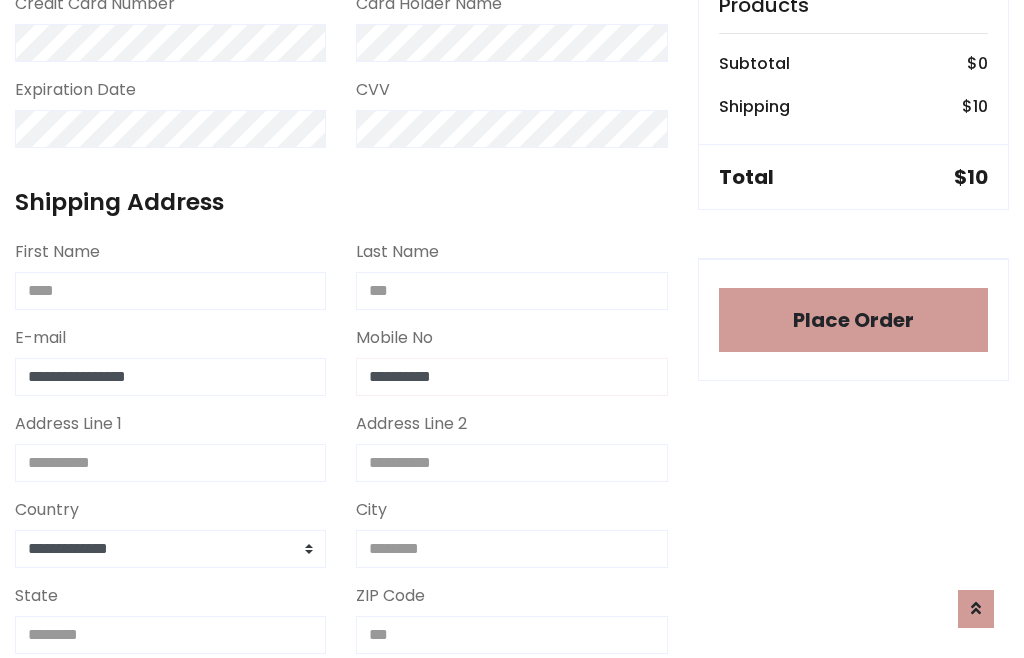 type on "**********" 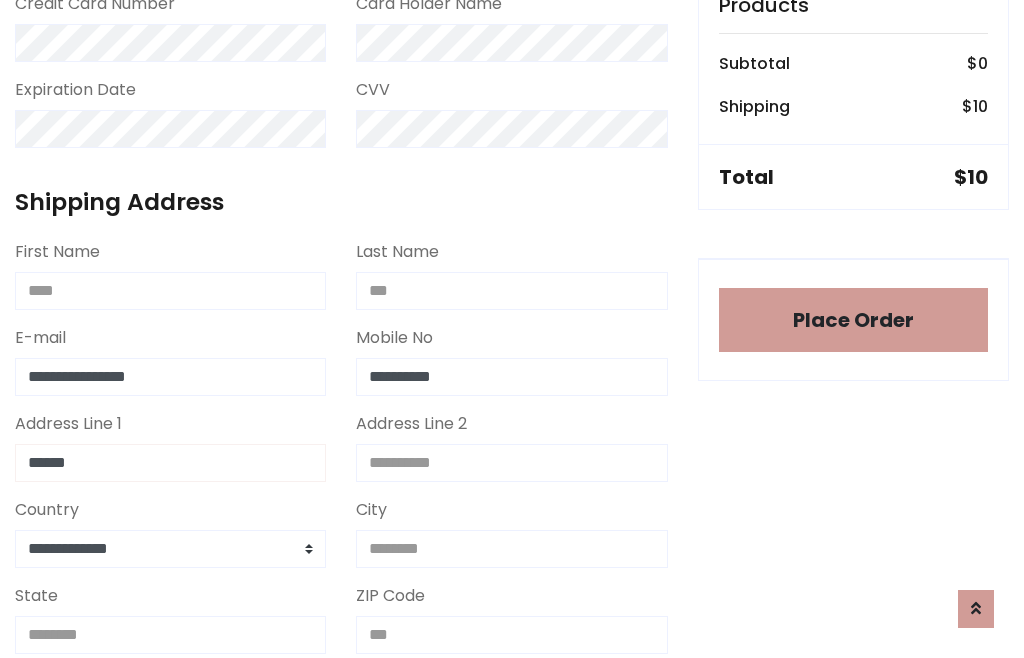 type on "******" 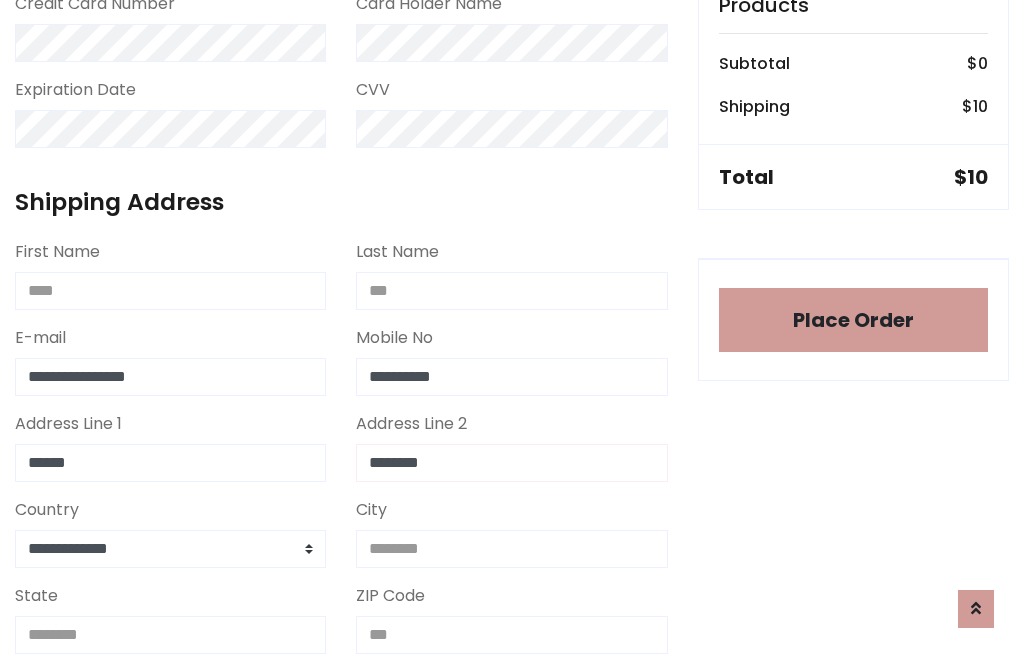 type on "********" 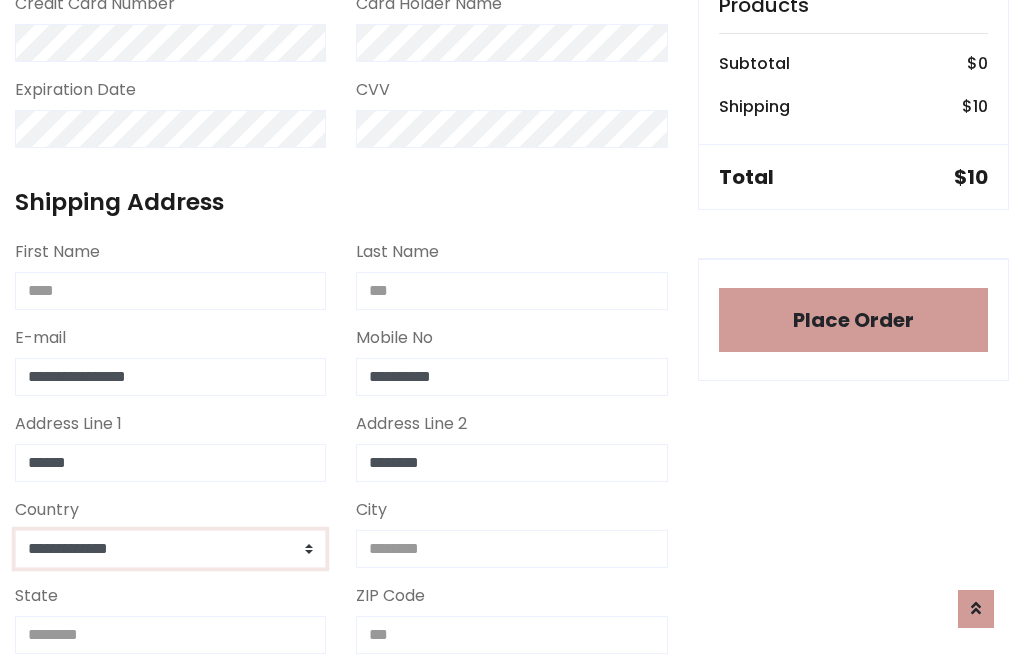 select on "*******" 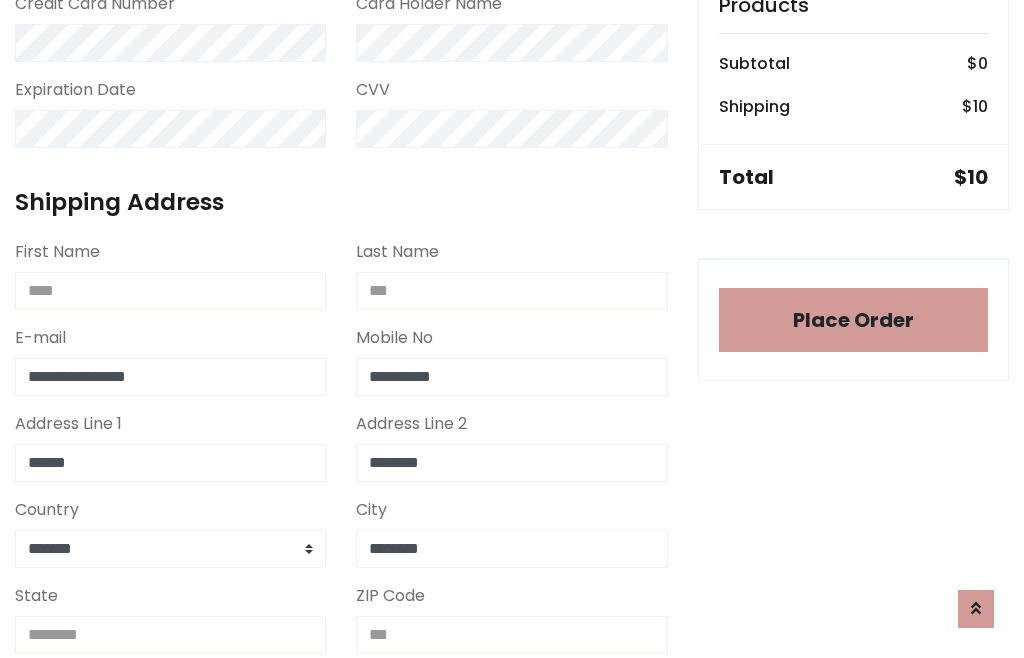 type on "********" 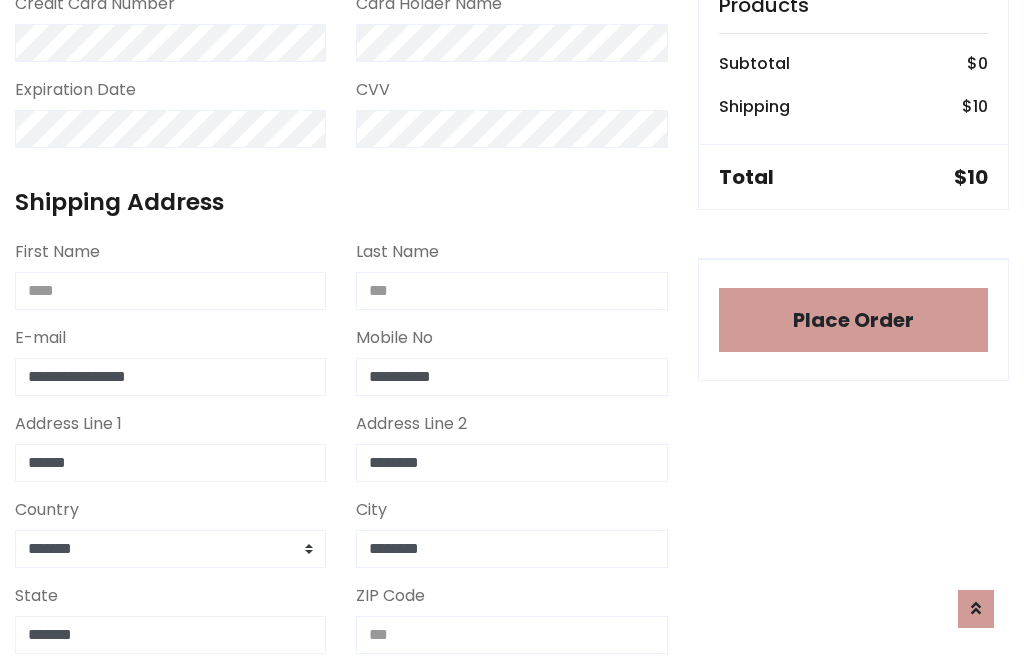 type on "*******" 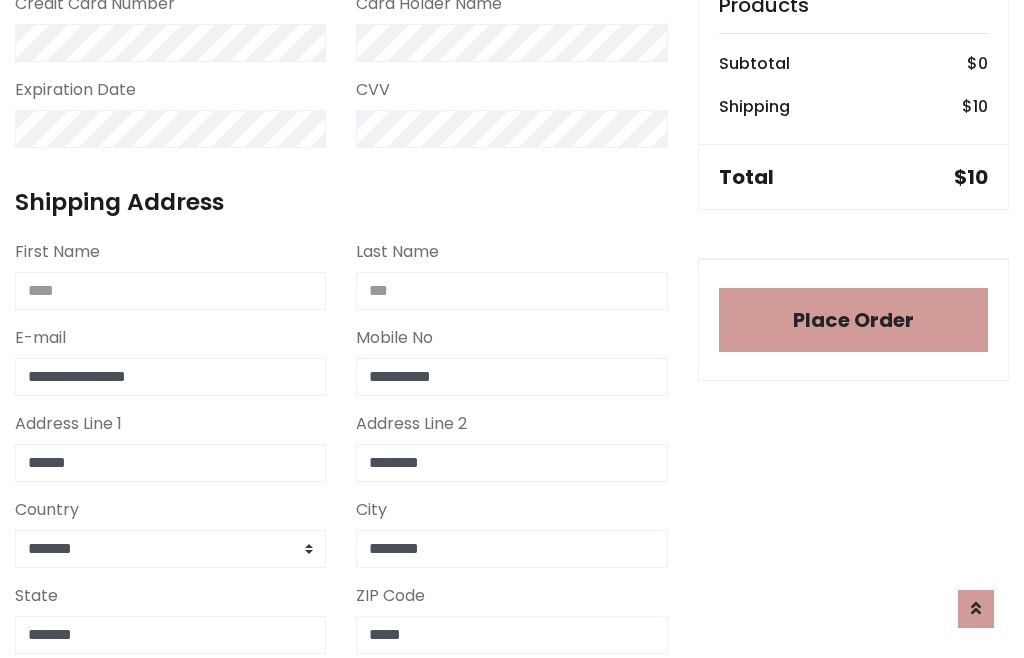 scroll, scrollTop: 403, scrollLeft: 0, axis: vertical 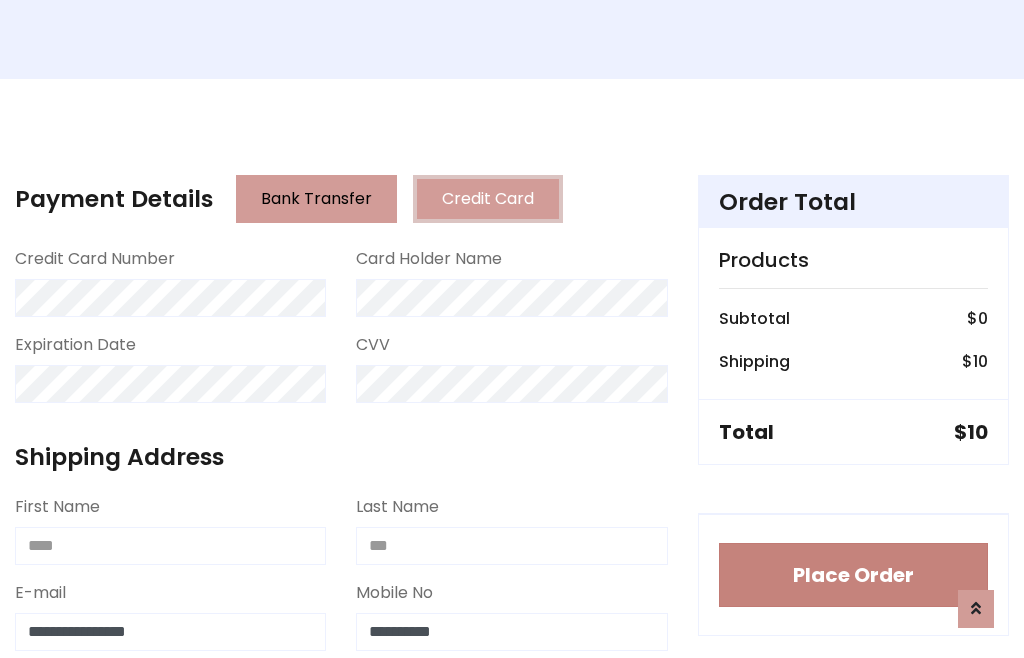 type on "*****" 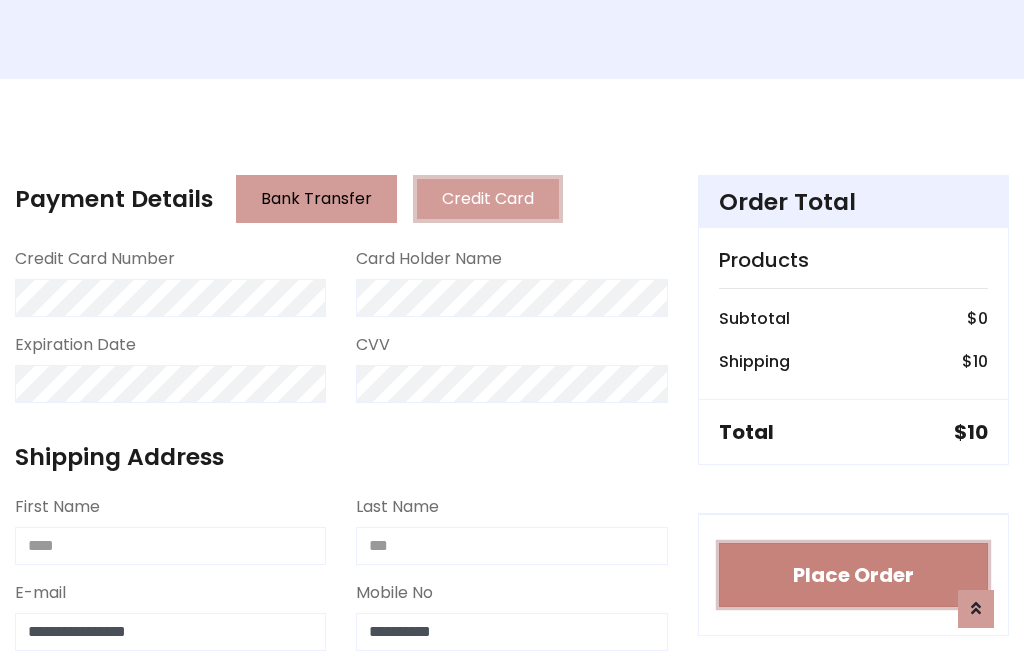 click on "Place Order" at bounding box center (853, 575) 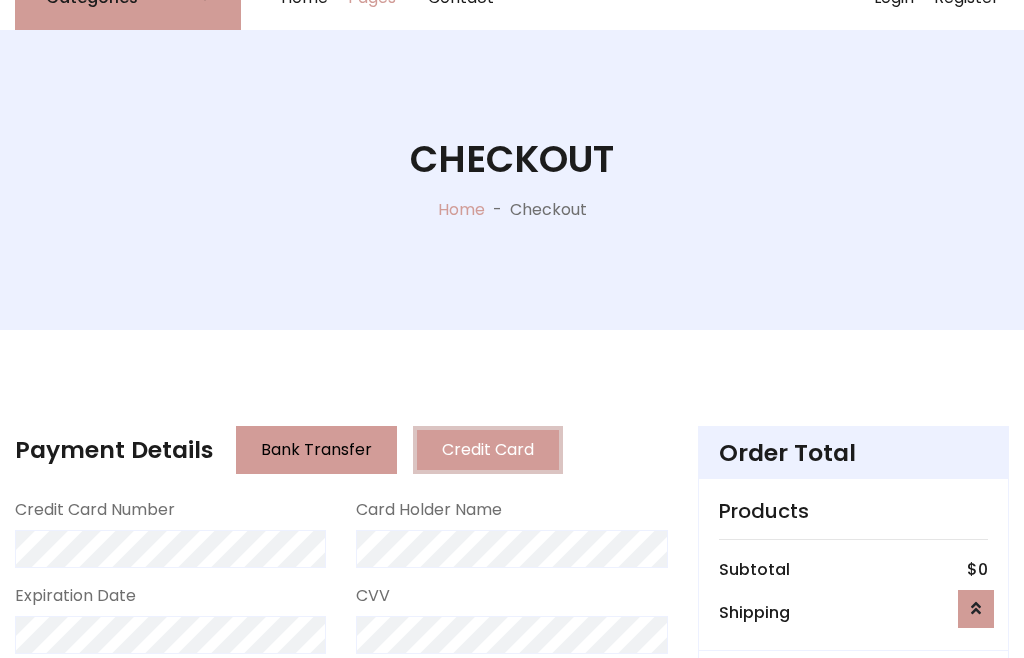 scroll, scrollTop: 0, scrollLeft: 0, axis: both 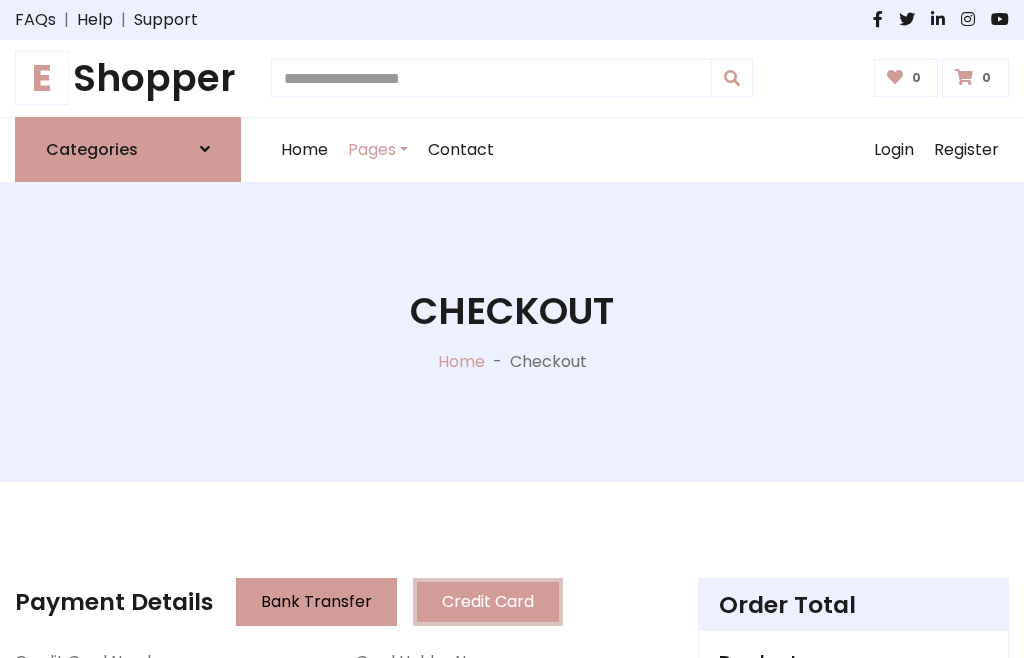 click on "E Shopper" at bounding box center [128, 78] 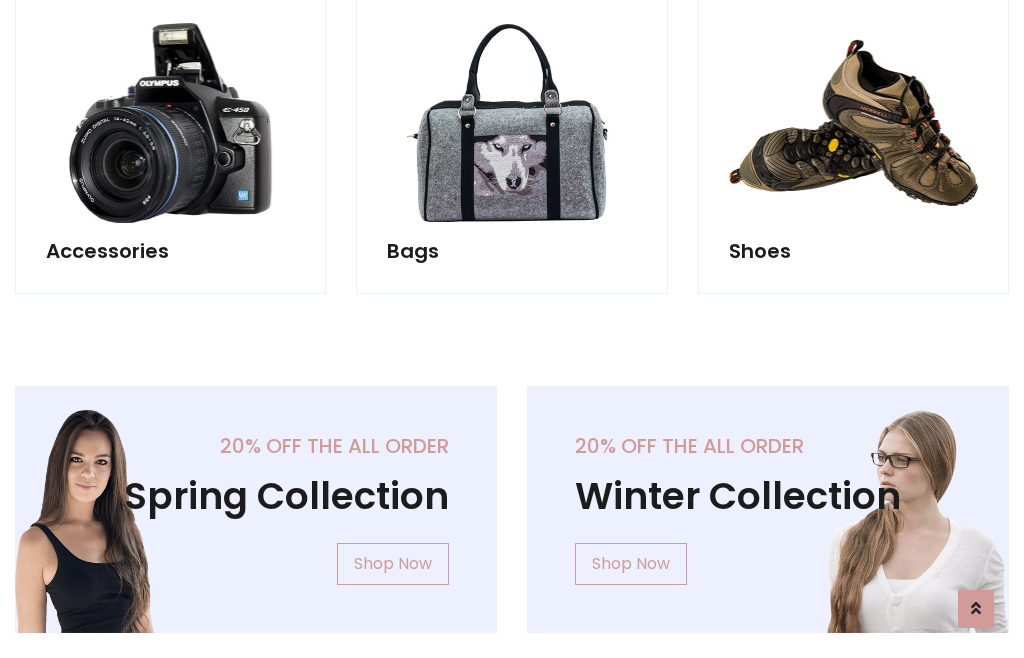 scroll, scrollTop: 770, scrollLeft: 0, axis: vertical 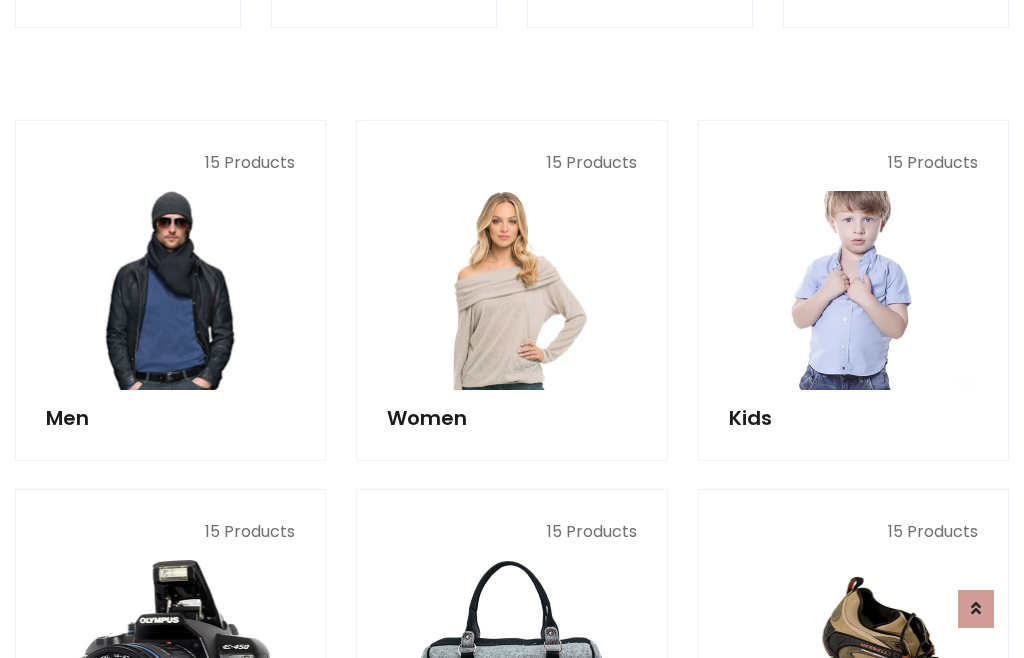 click at bounding box center (853, 290) 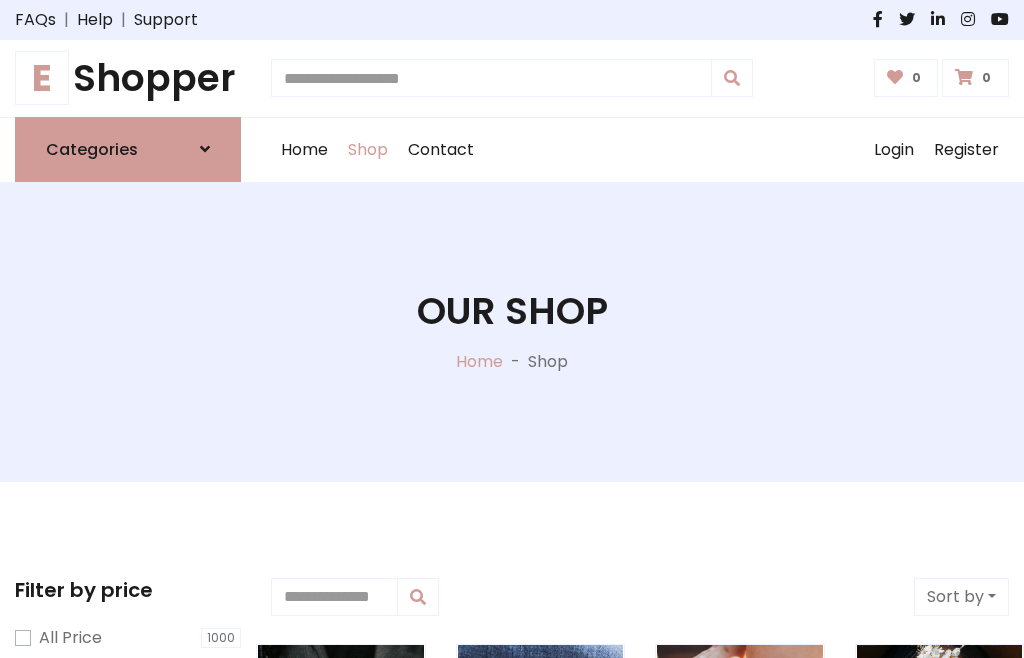 scroll, scrollTop: 549, scrollLeft: 0, axis: vertical 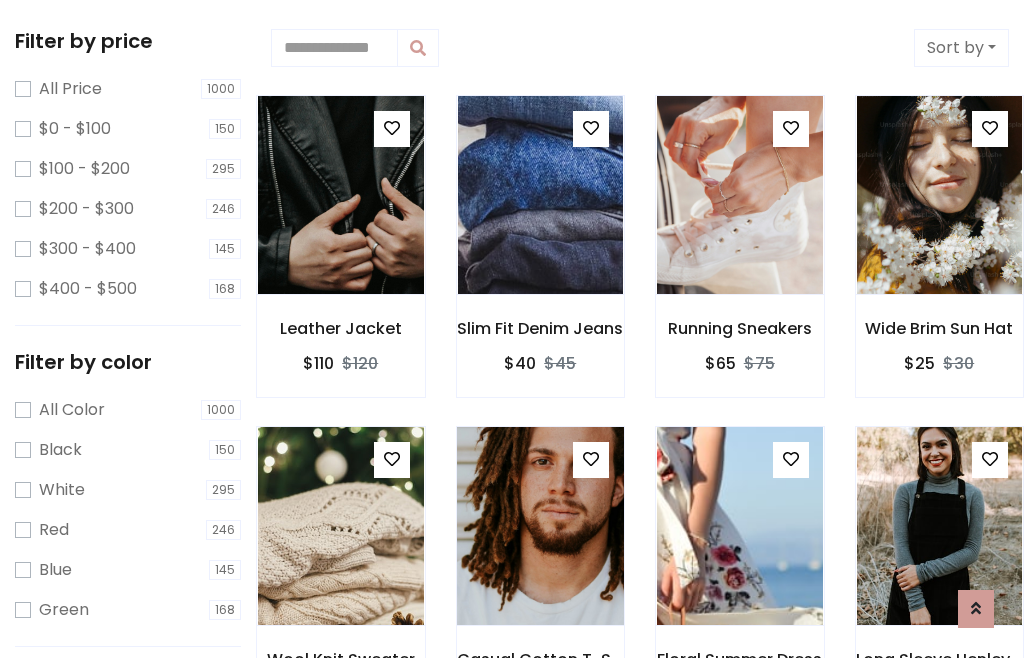 click at bounding box center (591, 459) 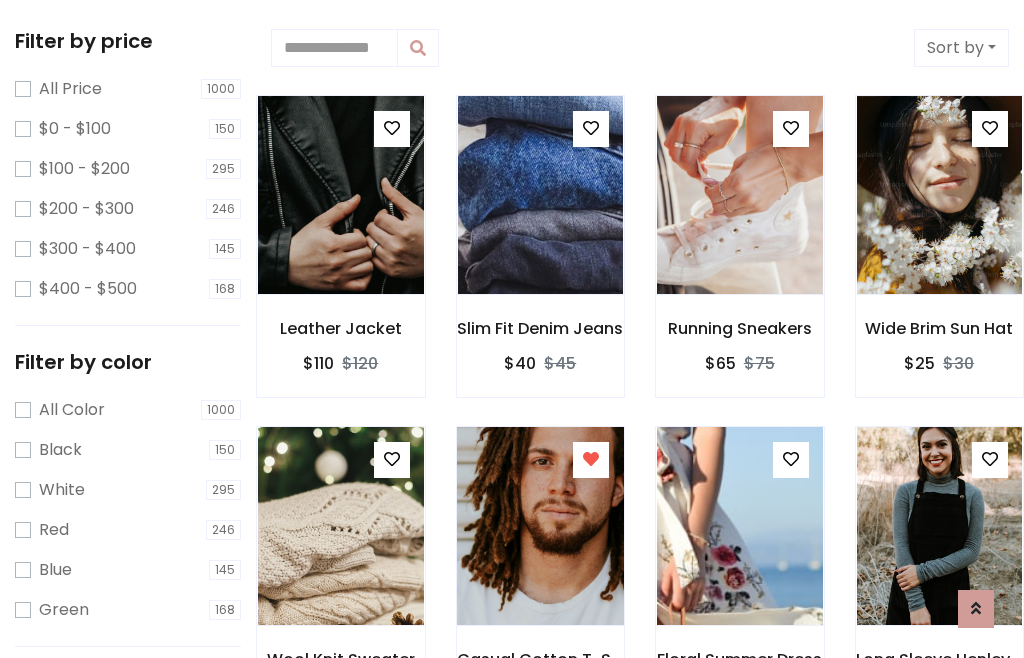 scroll, scrollTop: 848, scrollLeft: 0, axis: vertical 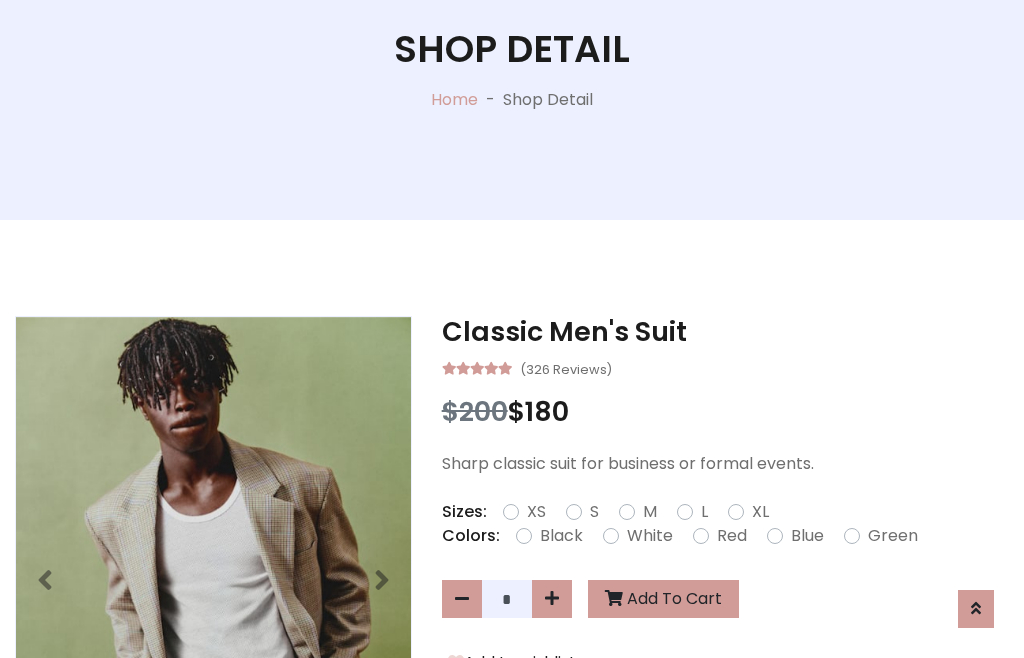 click on "XL" at bounding box center (760, 512) 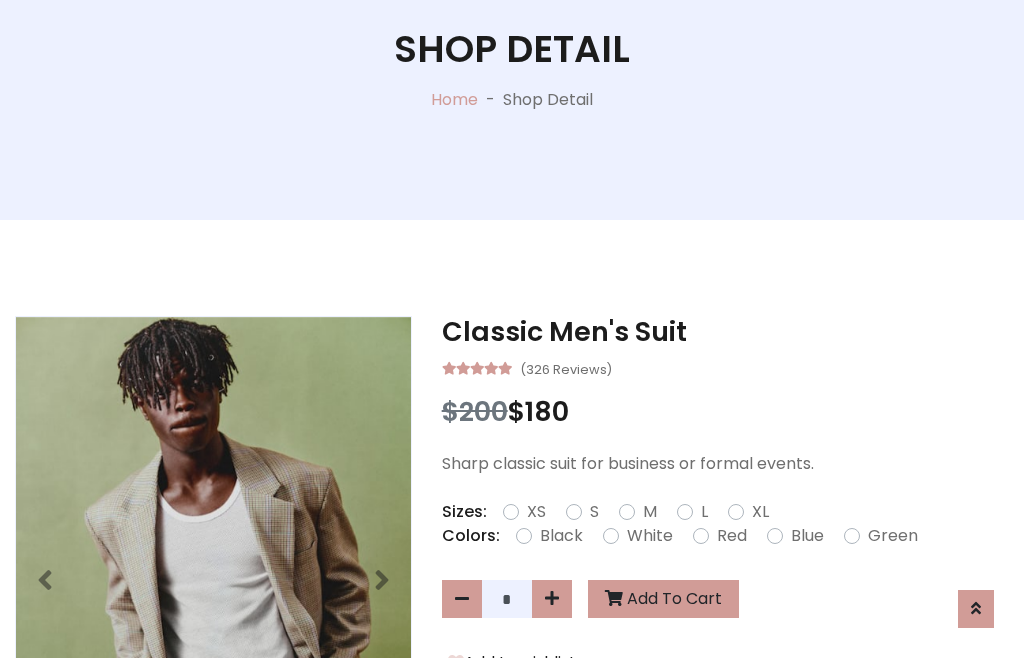 click on "Black" at bounding box center (561, 536) 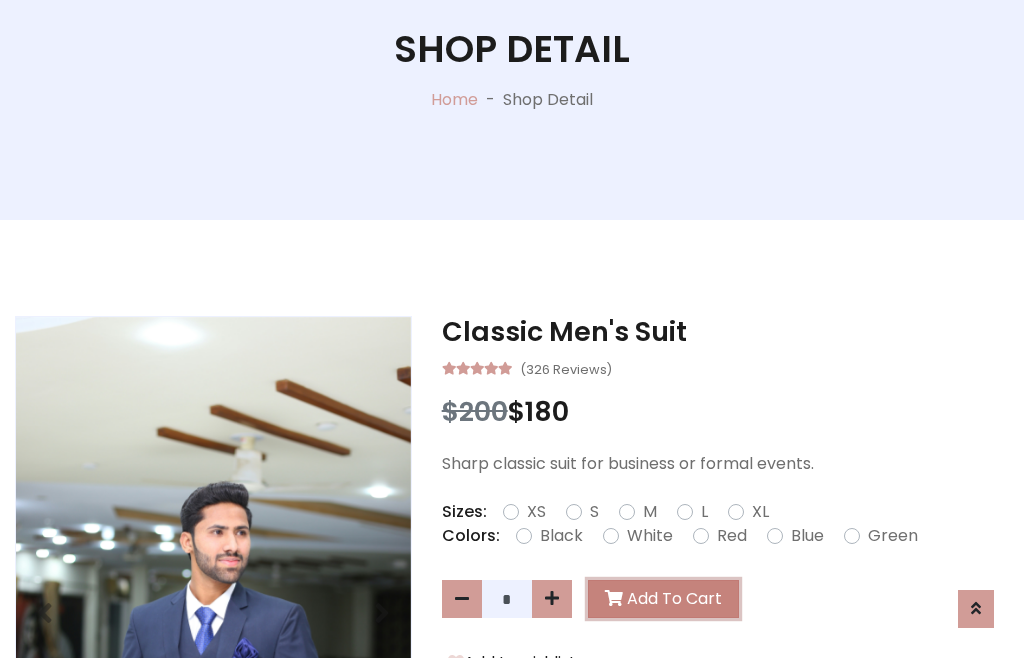 click on "Add To Cart" at bounding box center [663, 599] 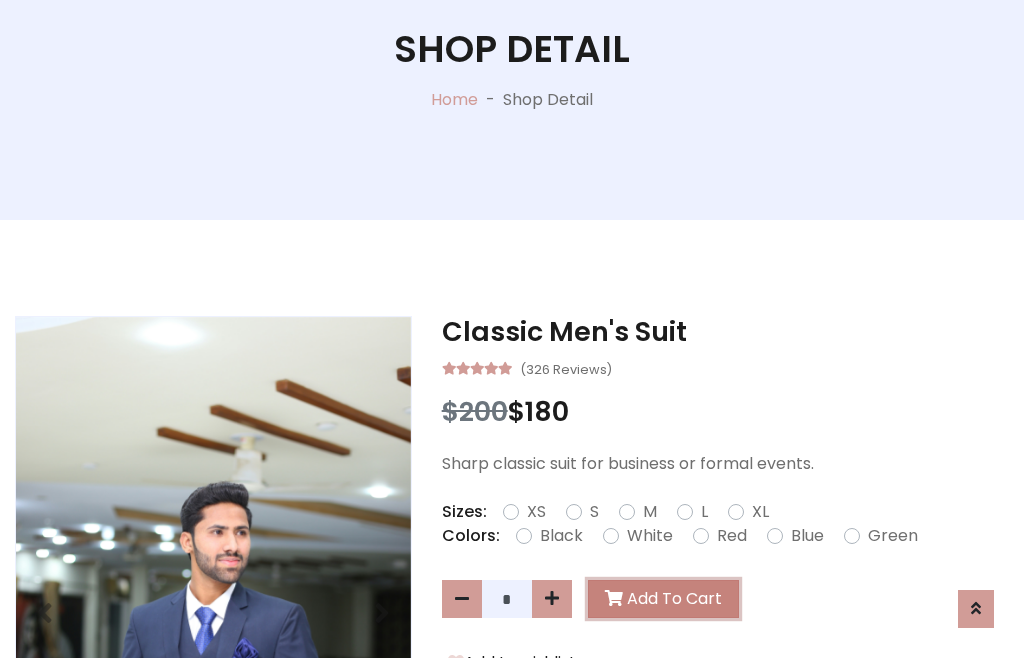 scroll, scrollTop: 0, scrollLeft: 0, axis: both 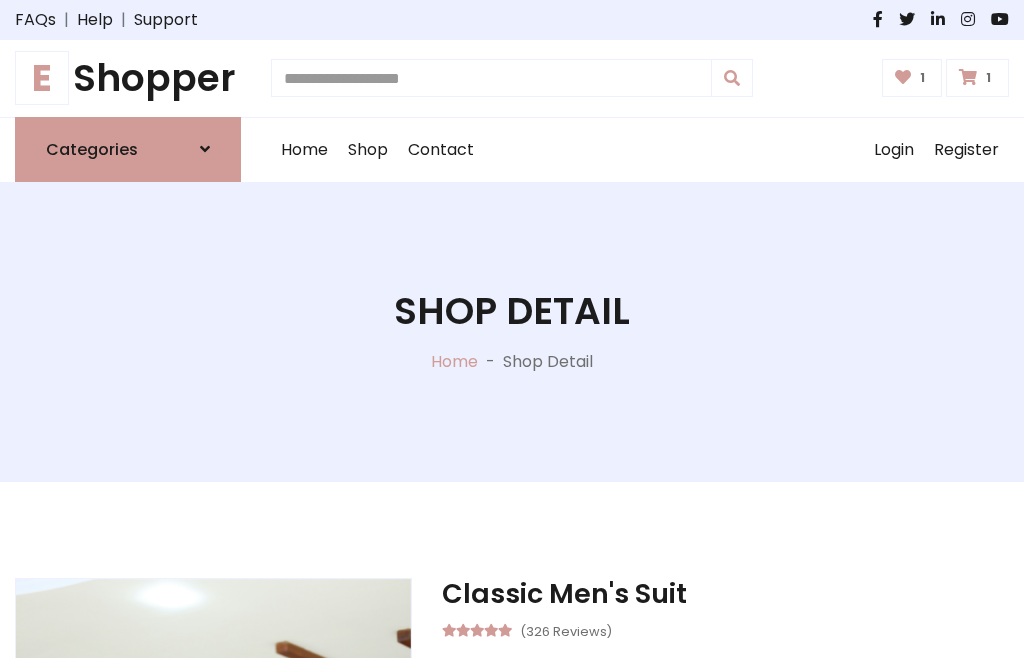 click at bounding box center (968, 77) 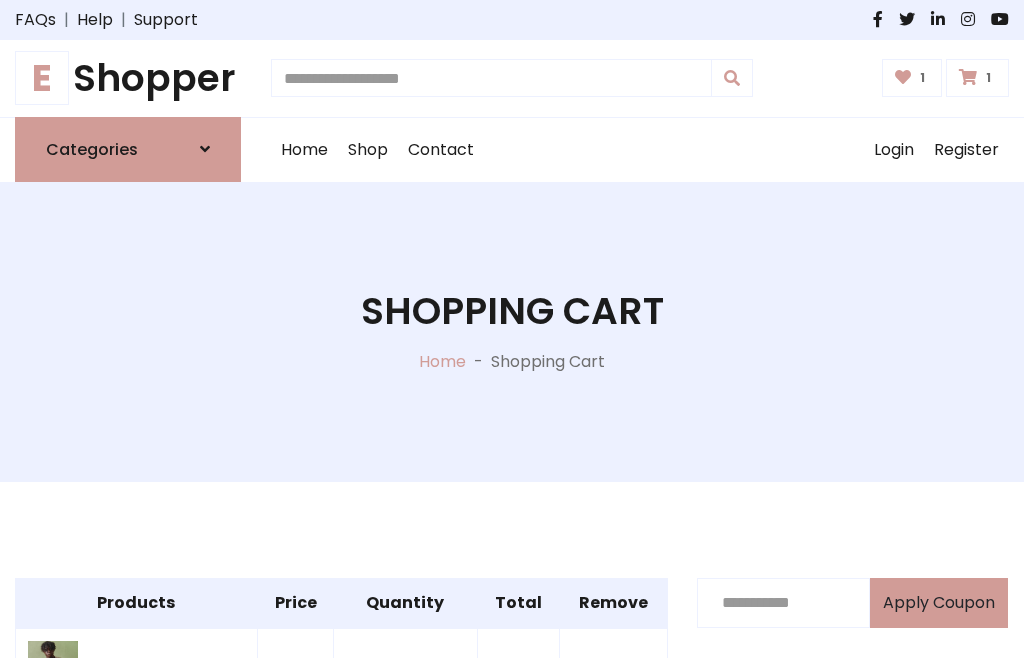 scroll, scrollTop: 570, scrollLeft: 0, axis: vertical 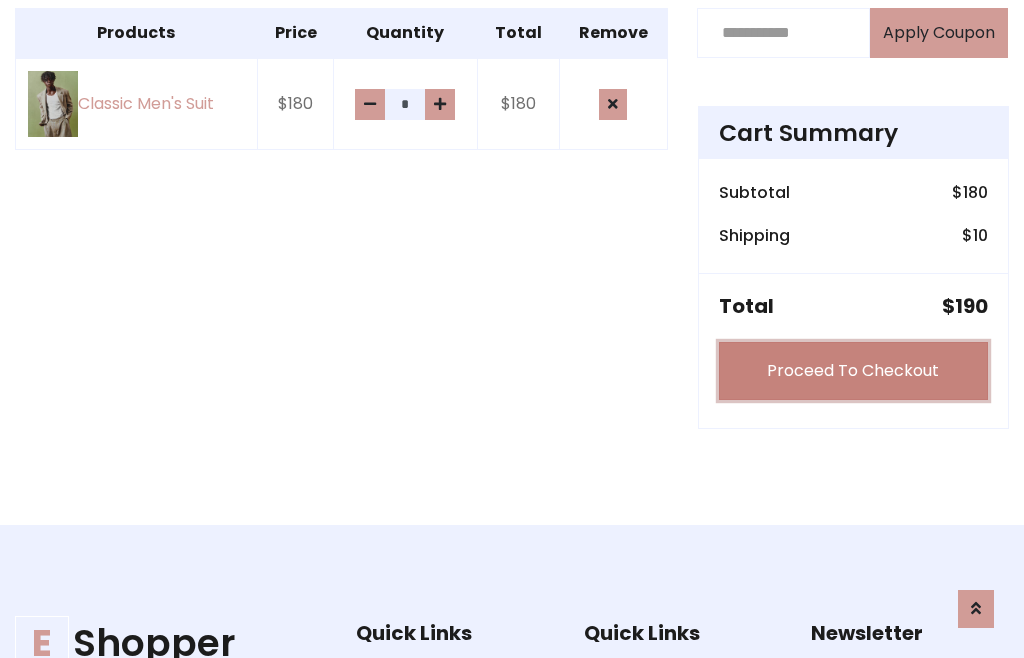 click on "Proceed To Checkout" at bounding box center (853, 371) 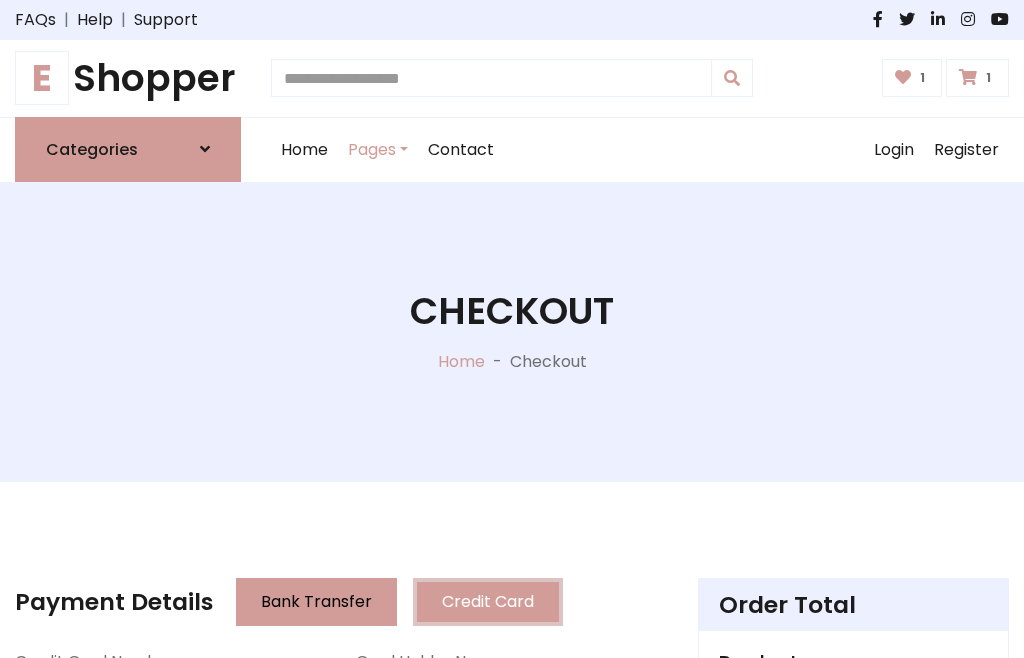 scroll, scrollTop: 201, scrollLeft: 0, axis: vertical 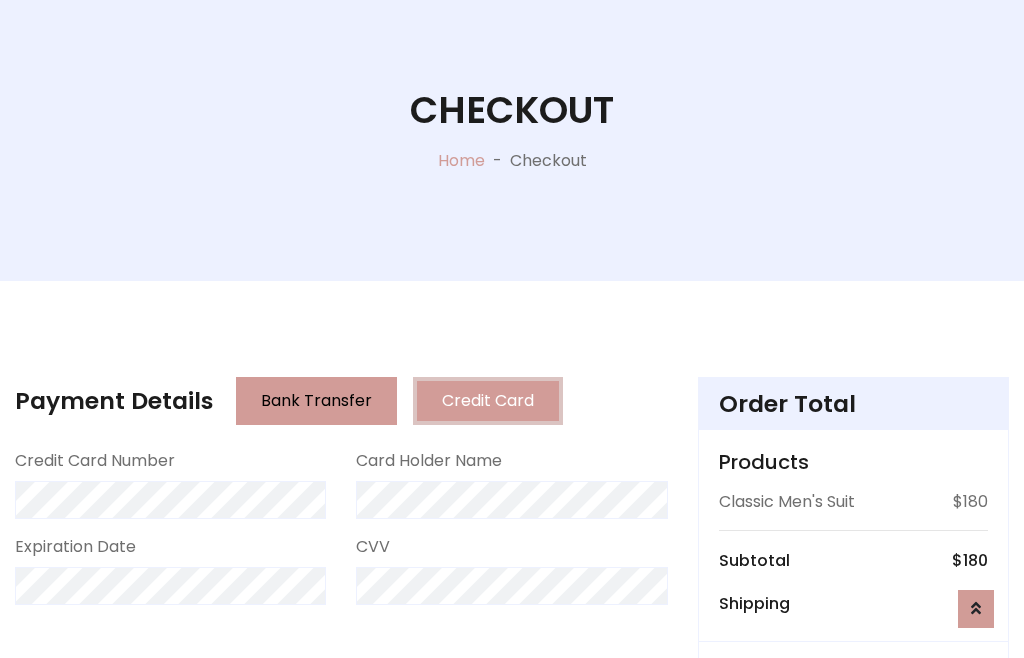 click on "Go to shipping" at bounding box center [853, 817] 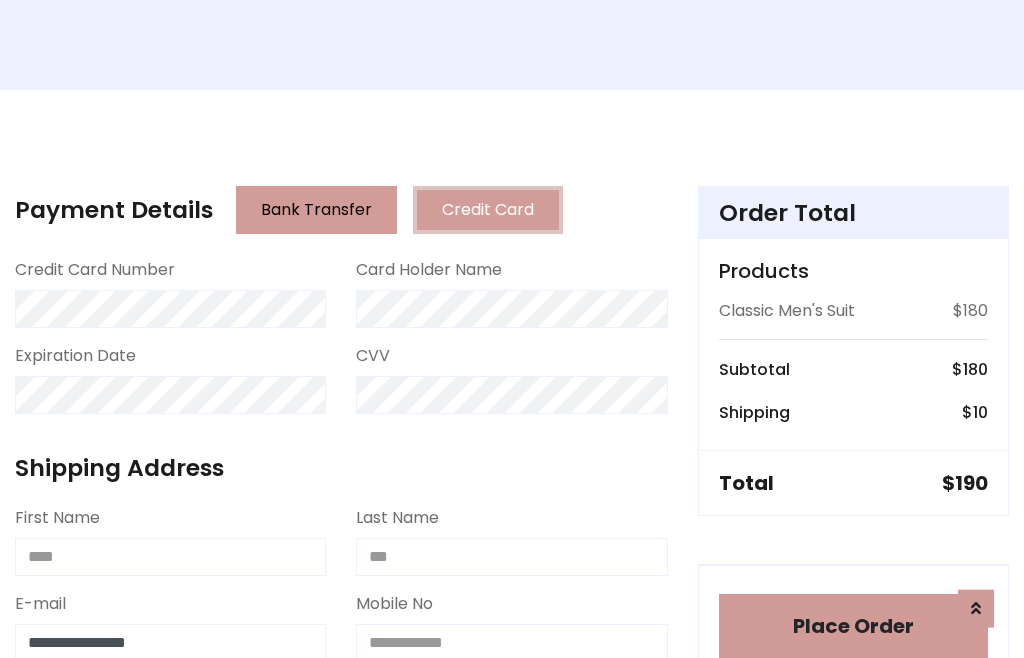 type on "**********" 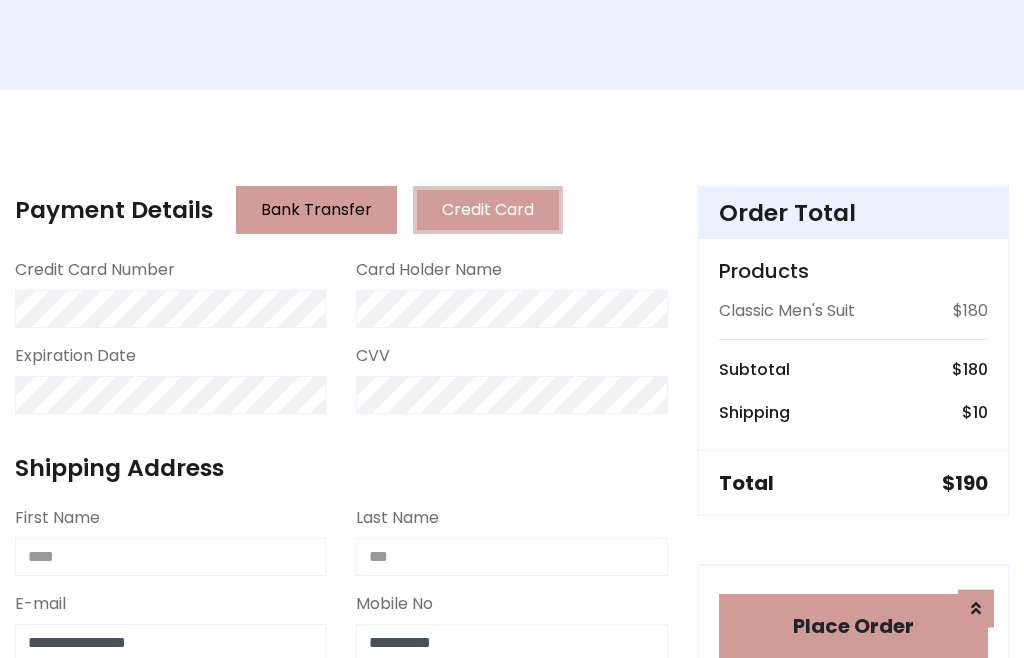 scroll, scrollTop: 573, scrollLeft: 0, axis: vertical 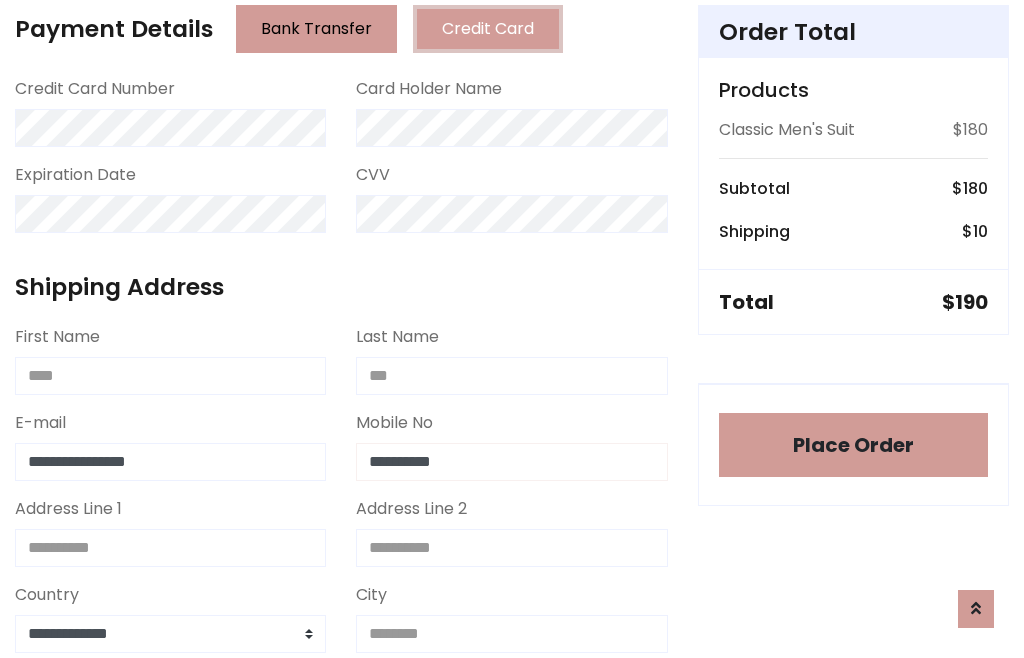 type on "**********" 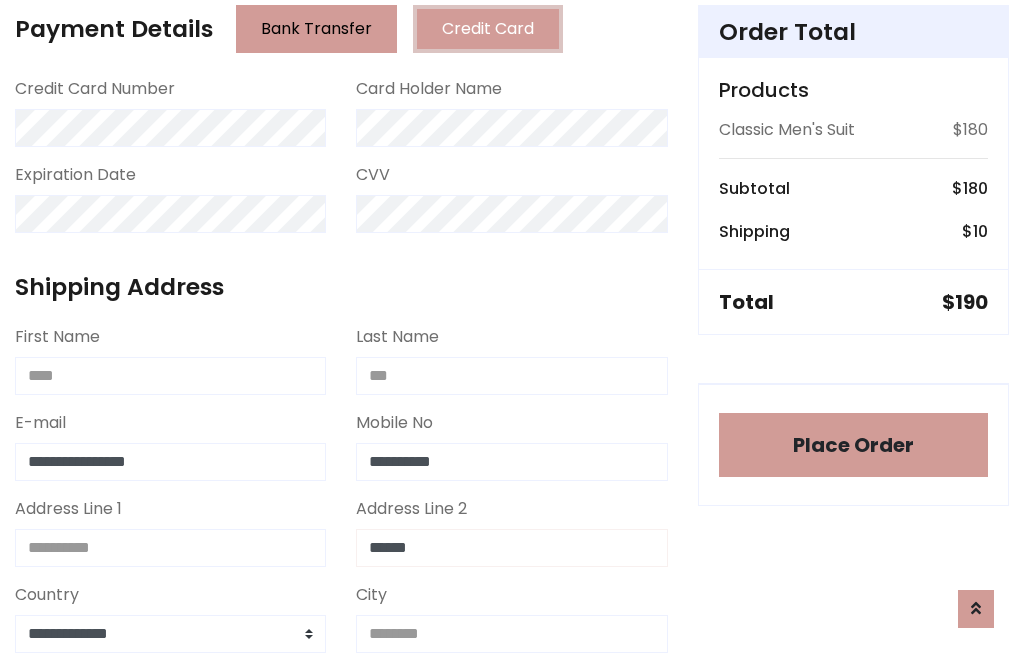 type on "******" 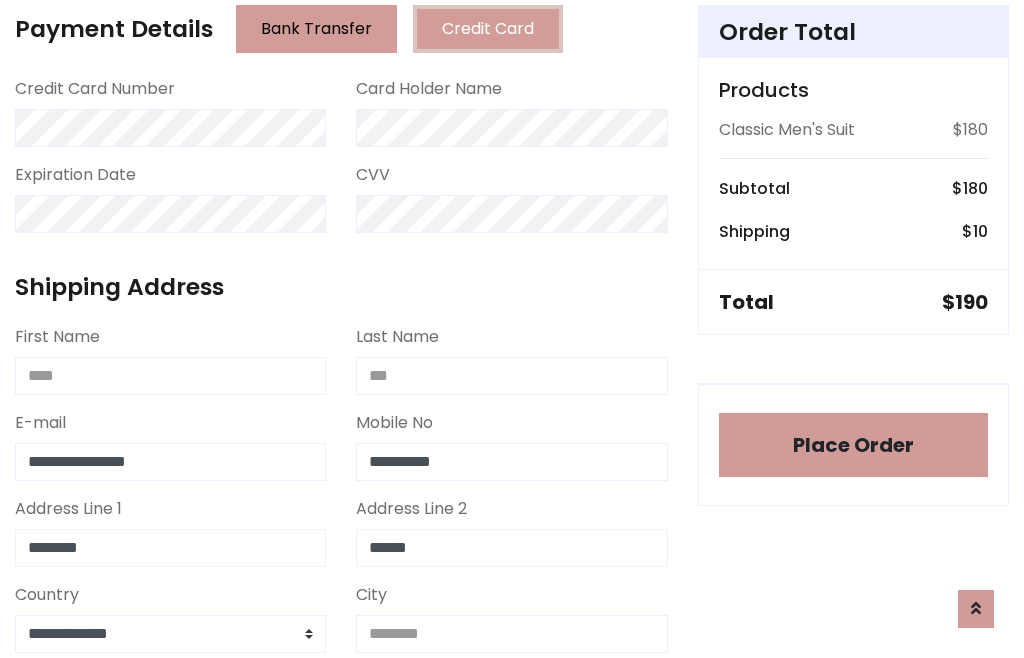 type on "********" 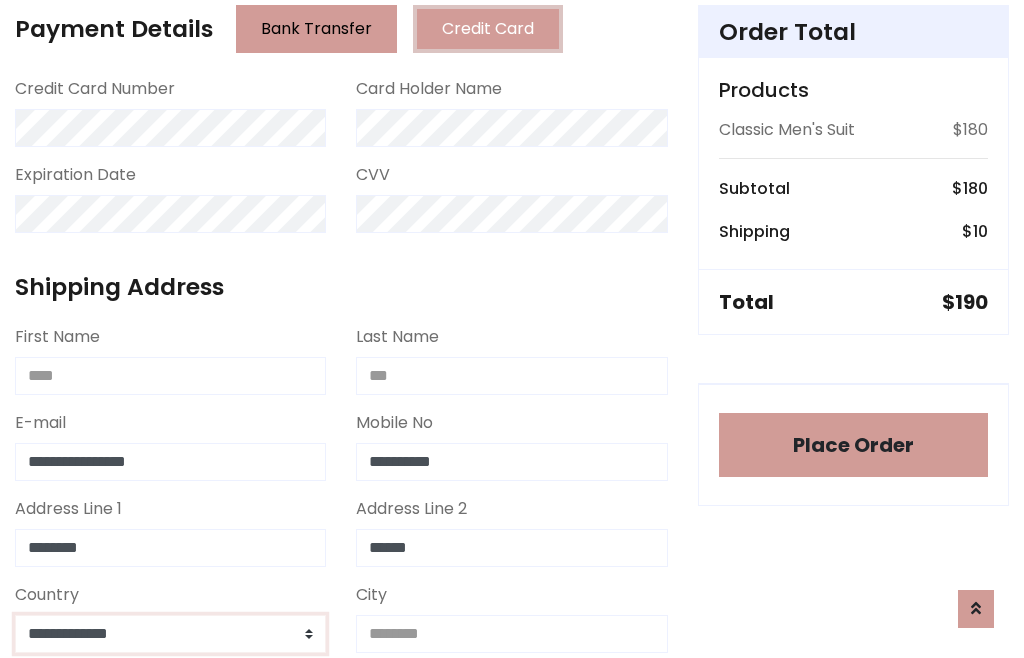 select on "*******" 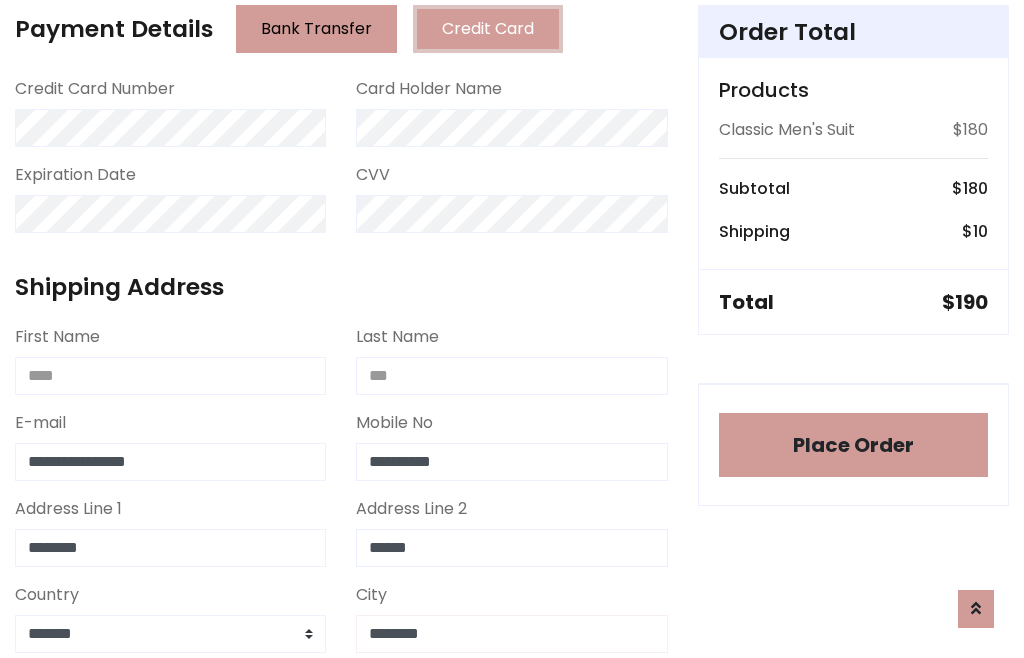 type on "********" 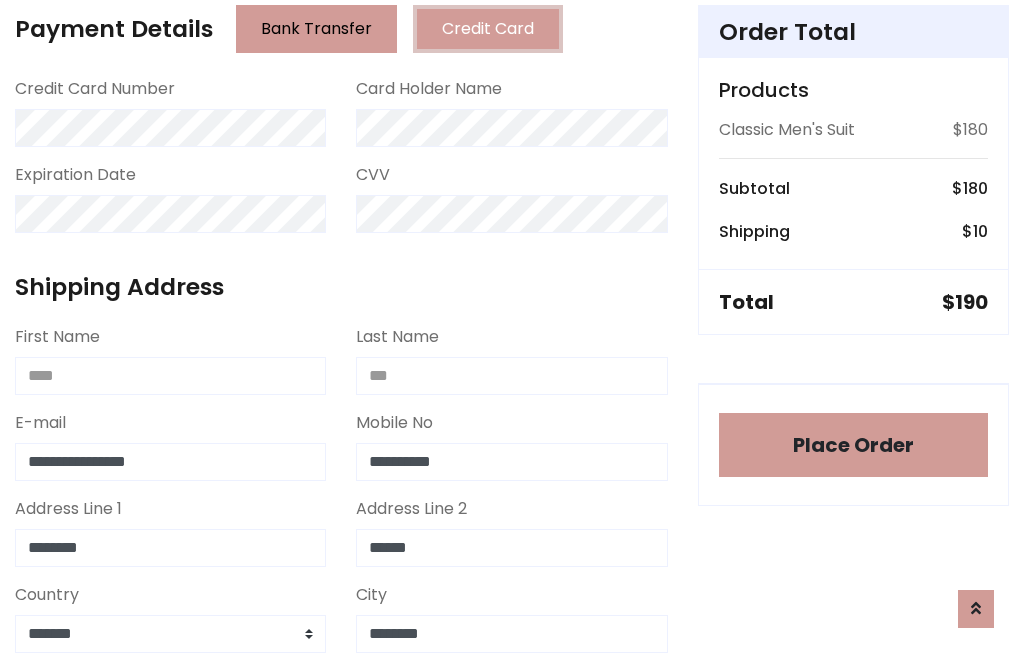 scroll, scrollTop: 654, scrollLeft: 0, axis: vertical 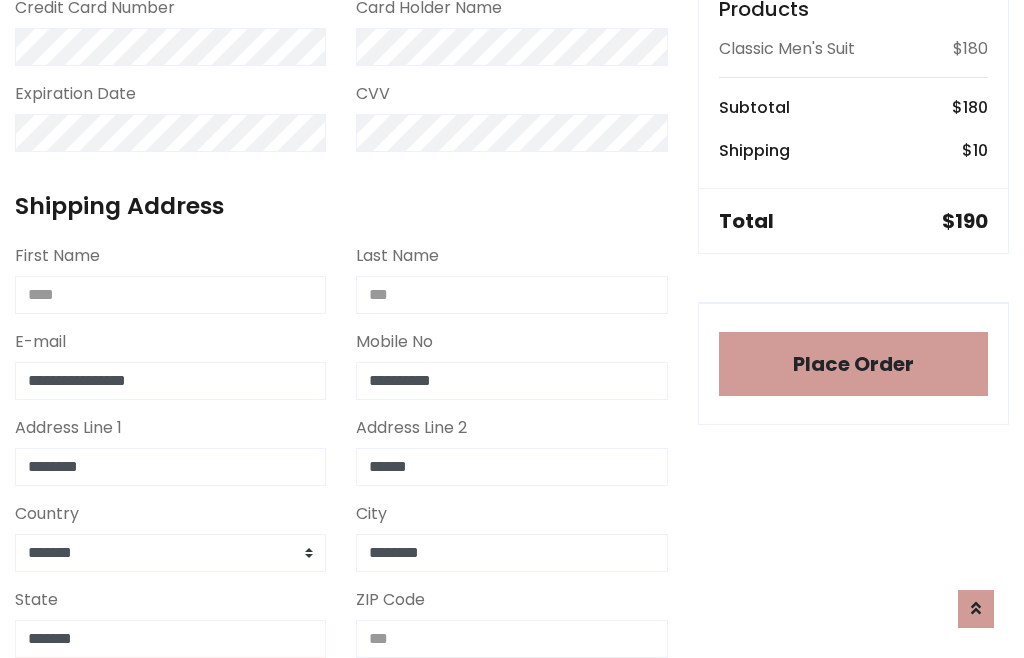 type on "*******" 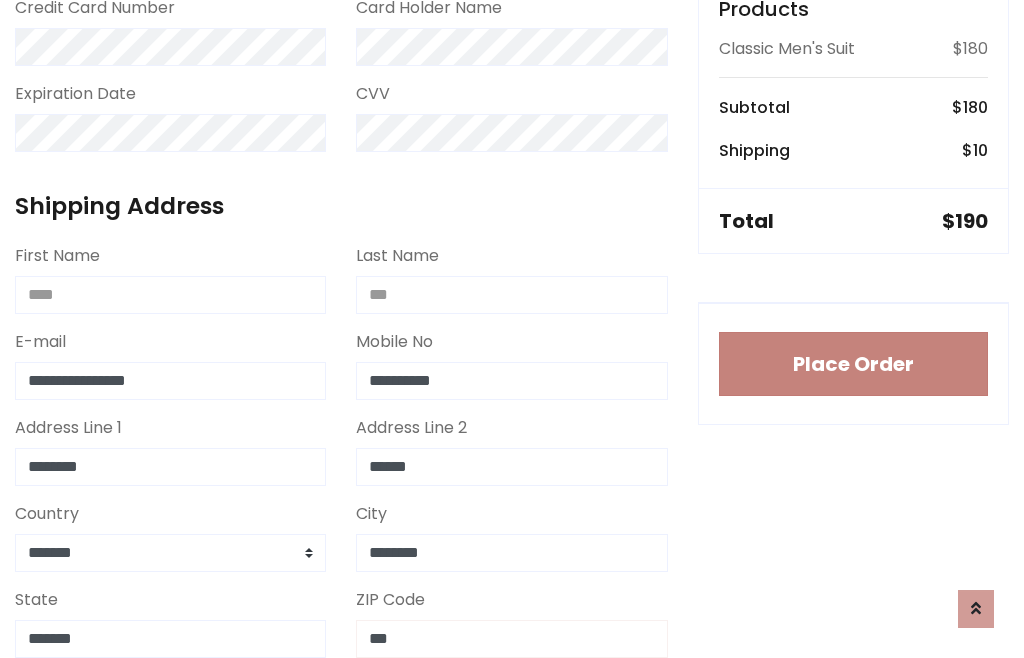 type on "***" 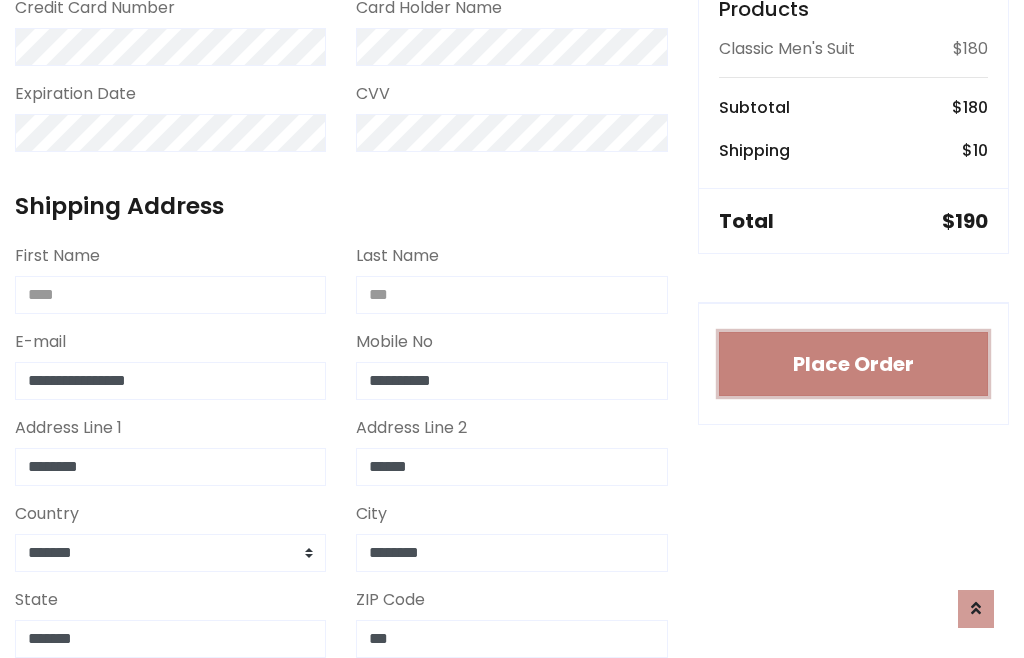 click on "Place Order" at bounding box center (853, 364) 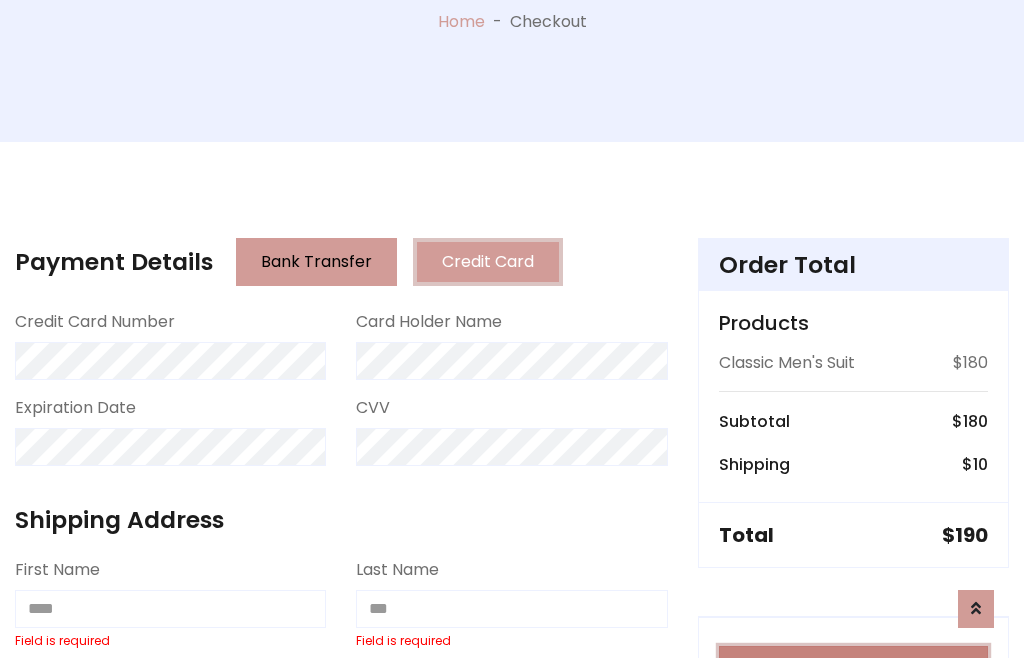 scroll, scrollTop: 0, scrollLeft: 0, axis: both 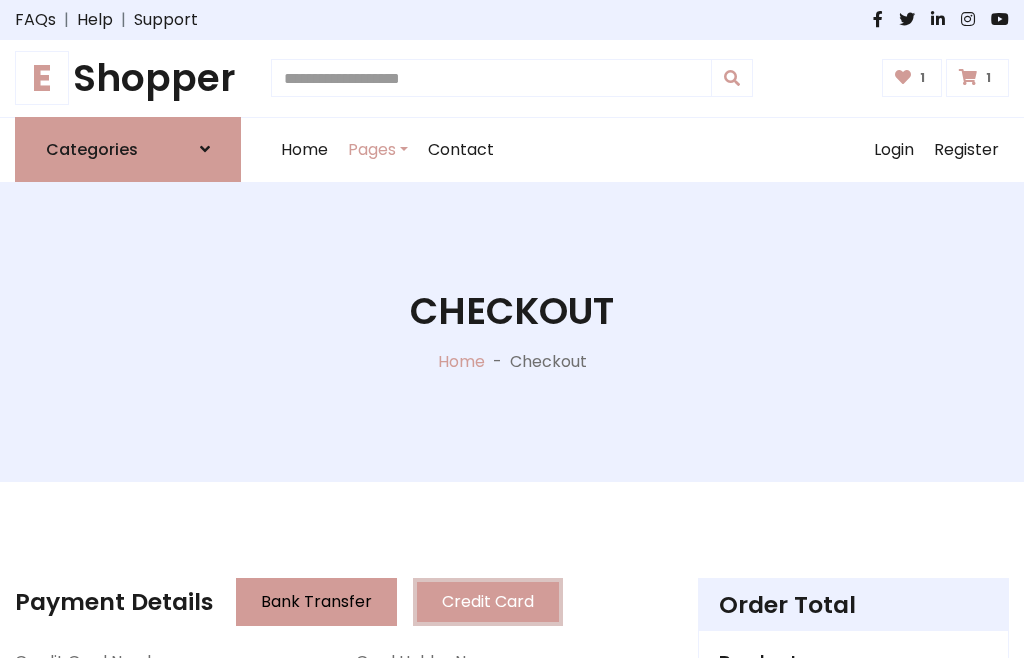 click on "E" at bounding box center [42, 78] 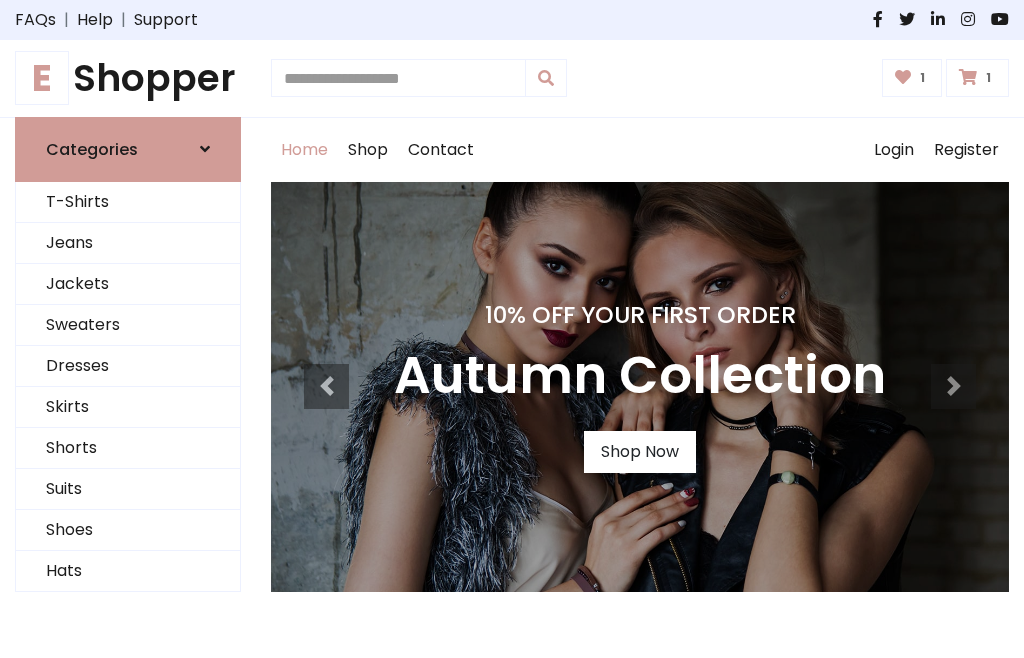 scroll, scrollTop: 0, scrollLeft: 0, axis: both 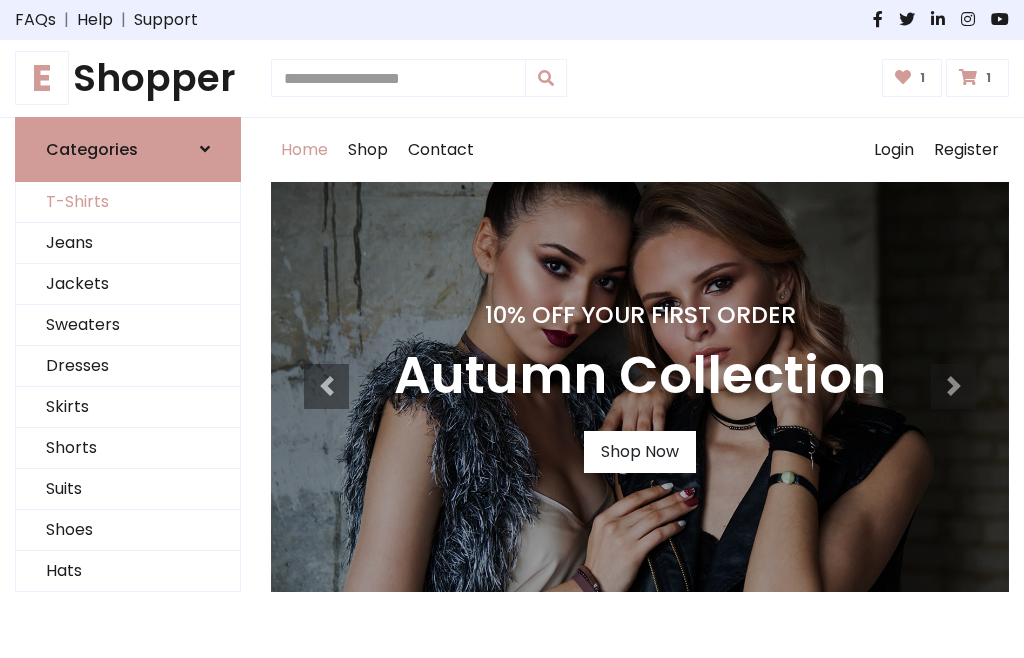click on "T-Shirts" at bounding box center [128, 202] 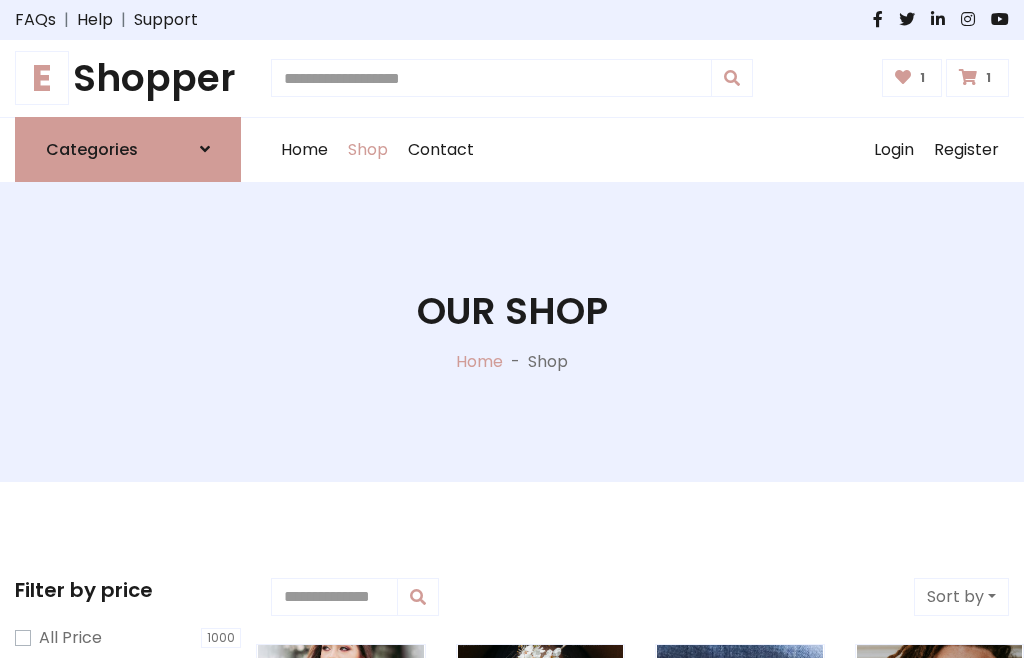 scroll, scrollTop: 0, scrollLeft: 0, axis: both 